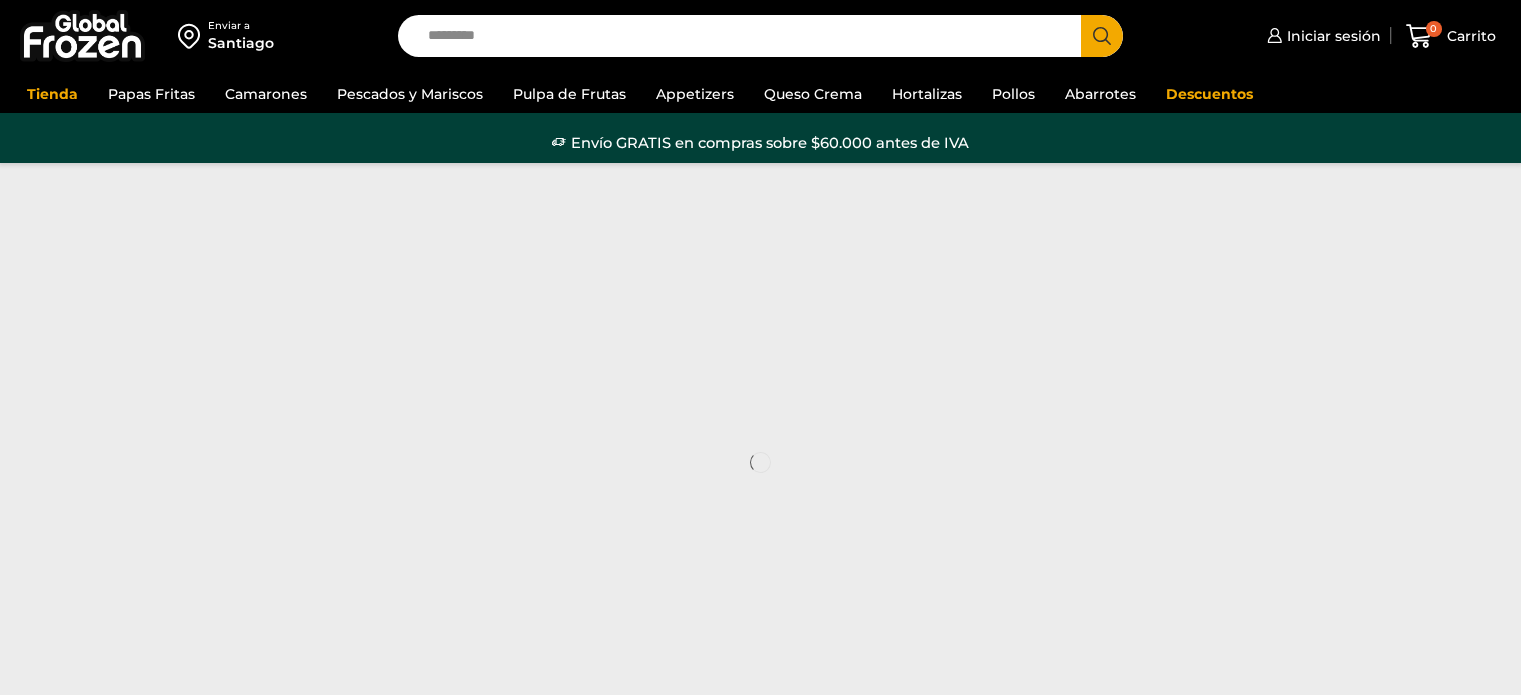 scroll, scrollTop: 0, scrollLeft: 0, axis: both 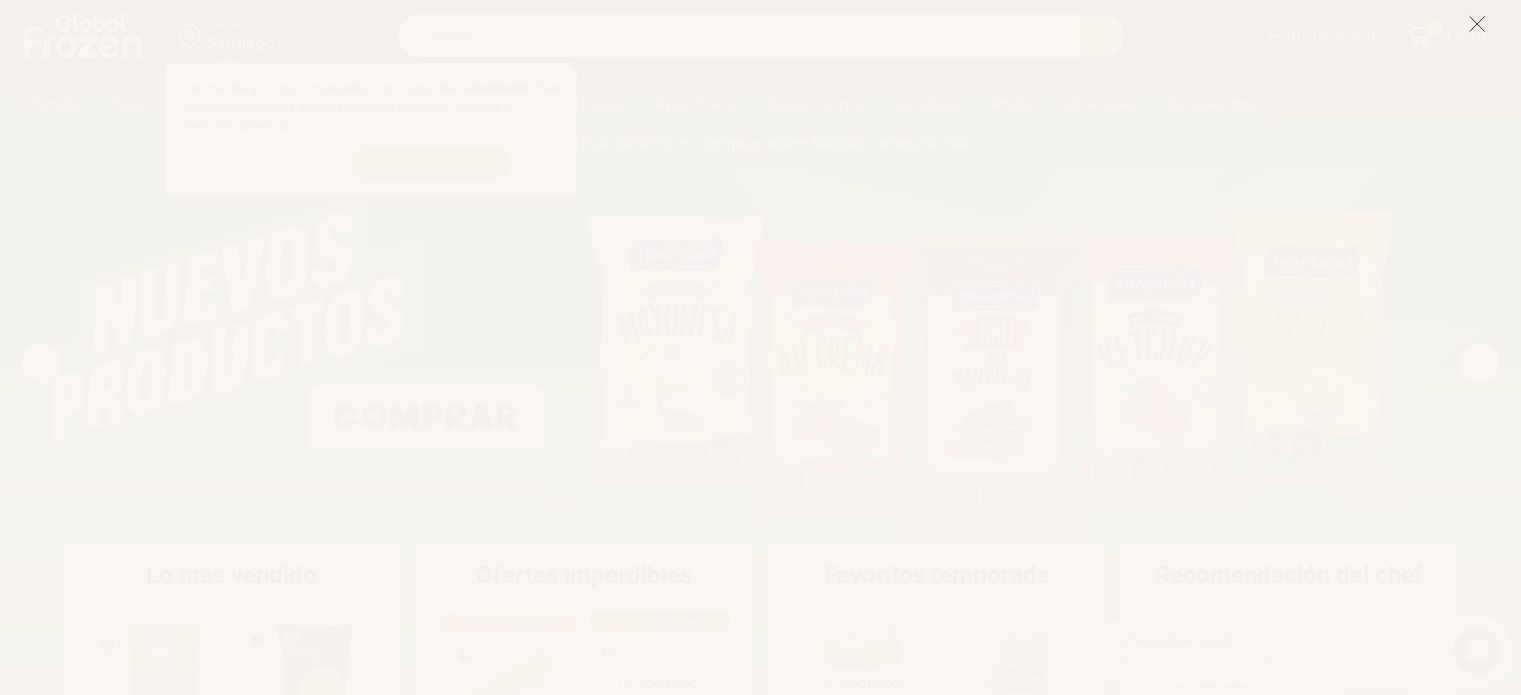 click at bounding box center (1477, 24) 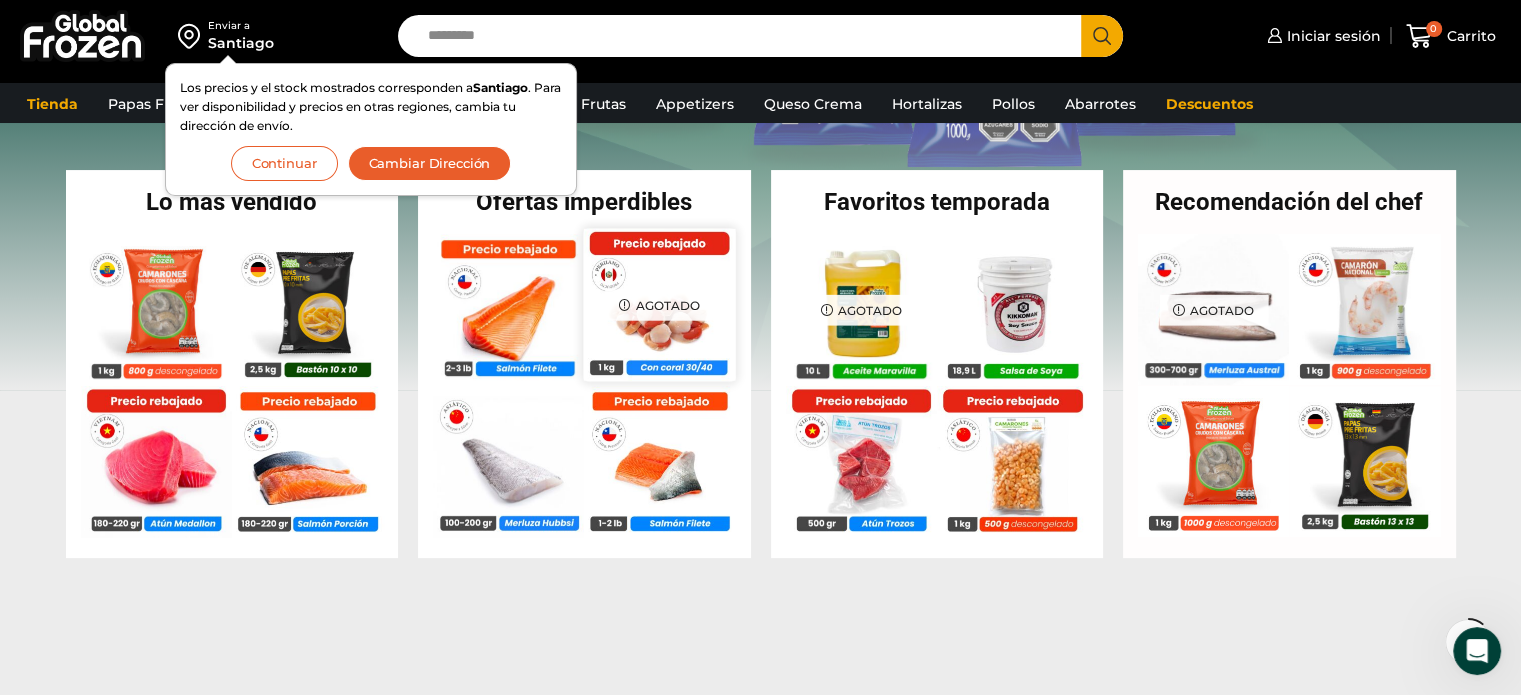 scroll, scrollTop: 400, scrollLeft: 0, axis: vertical 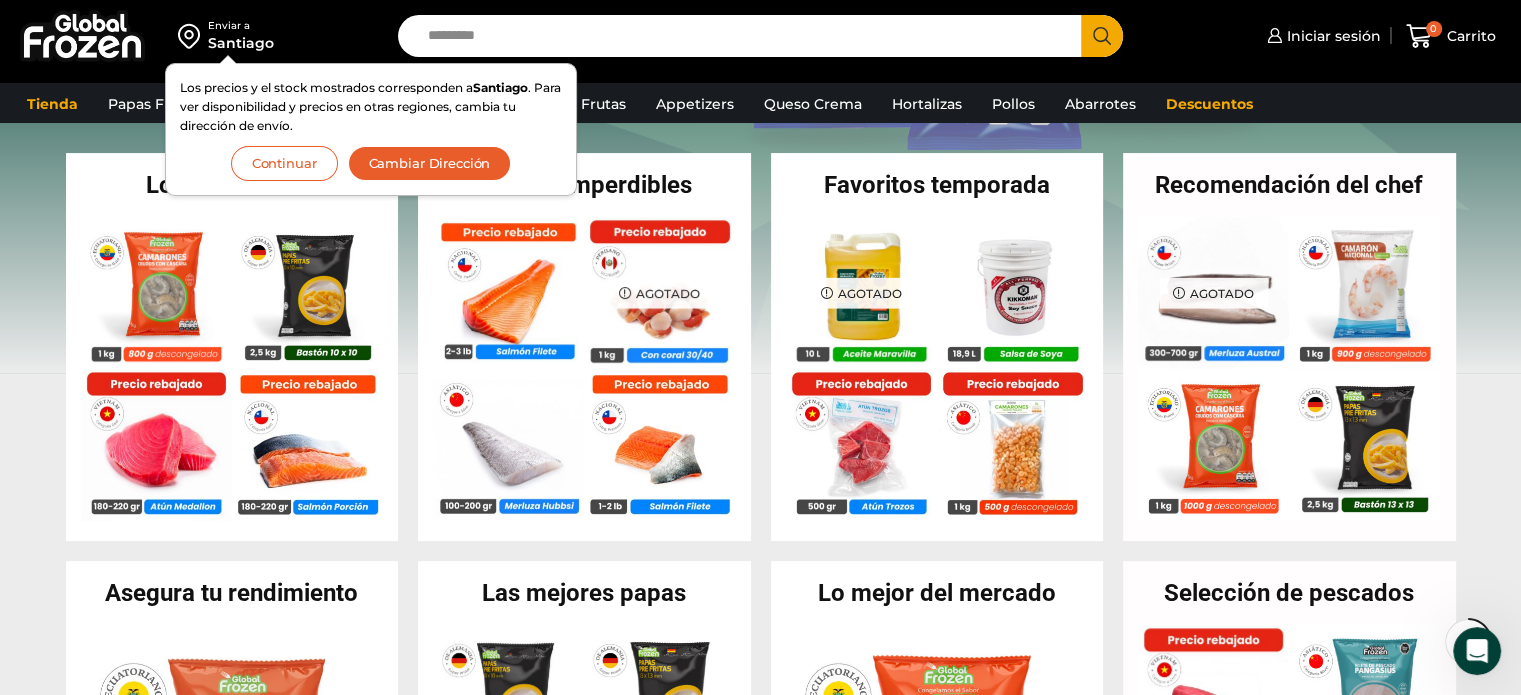 click on "Continuar" at bounding box center (284, 163) 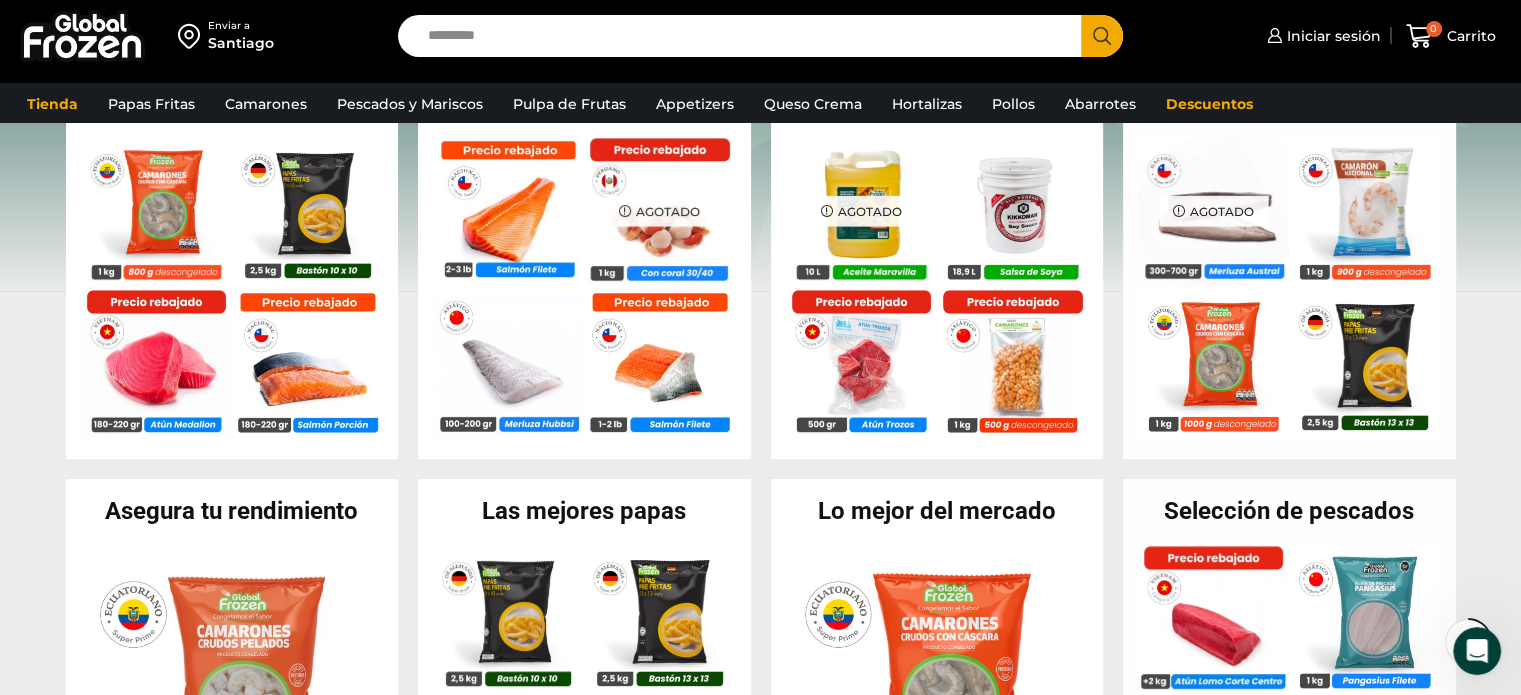 scroll, scrollTop: 400, scrollLeft: 0, axis: vertical 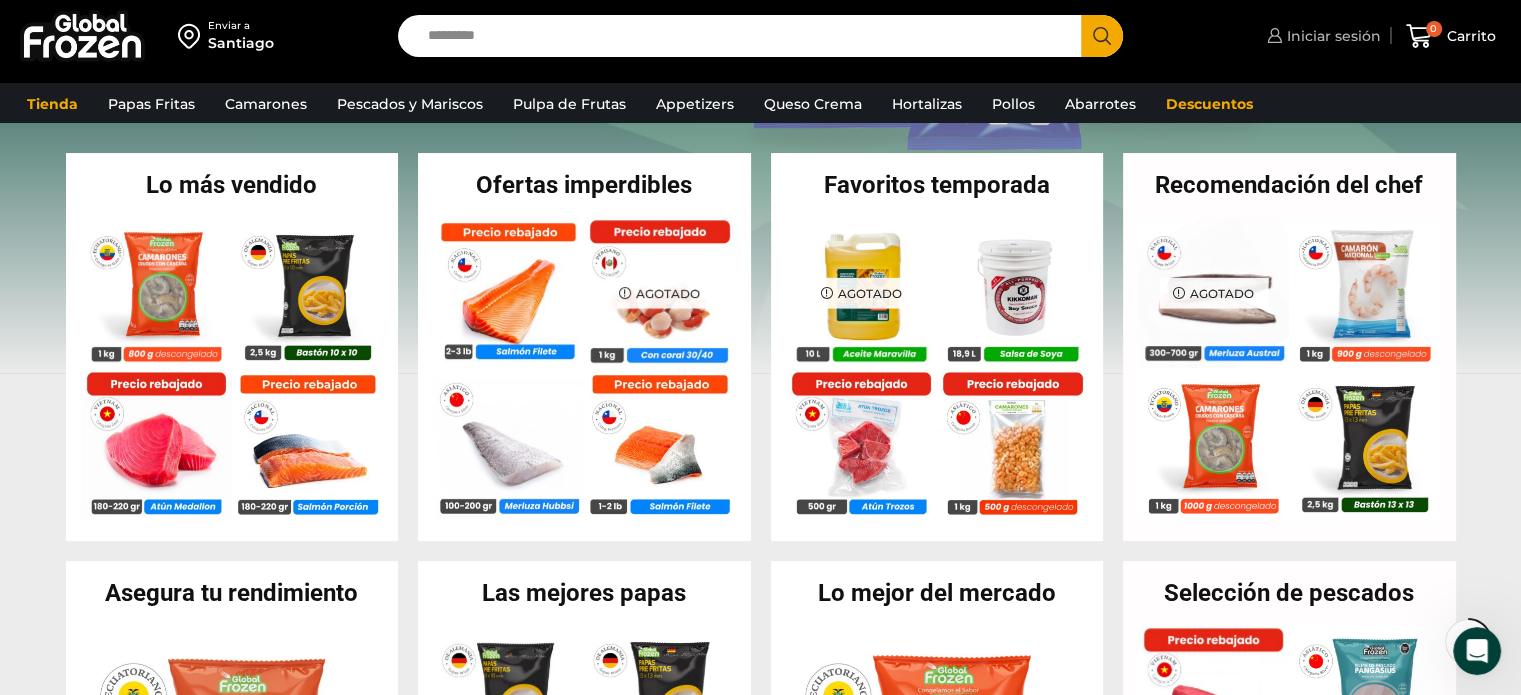 click on "Iniciar sesión" at bounding box center [1331, 36] 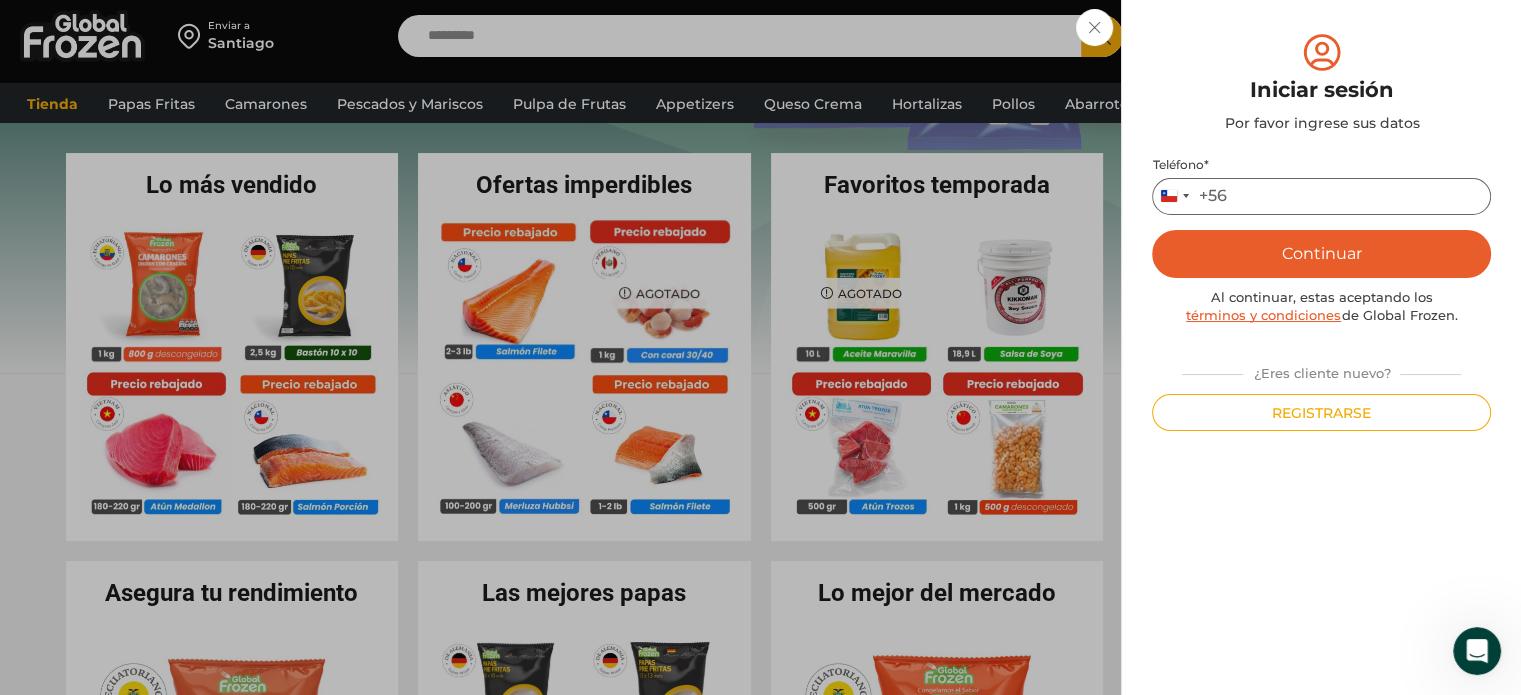 click on "Teléfono
*" at bounding box center (1321, 196) 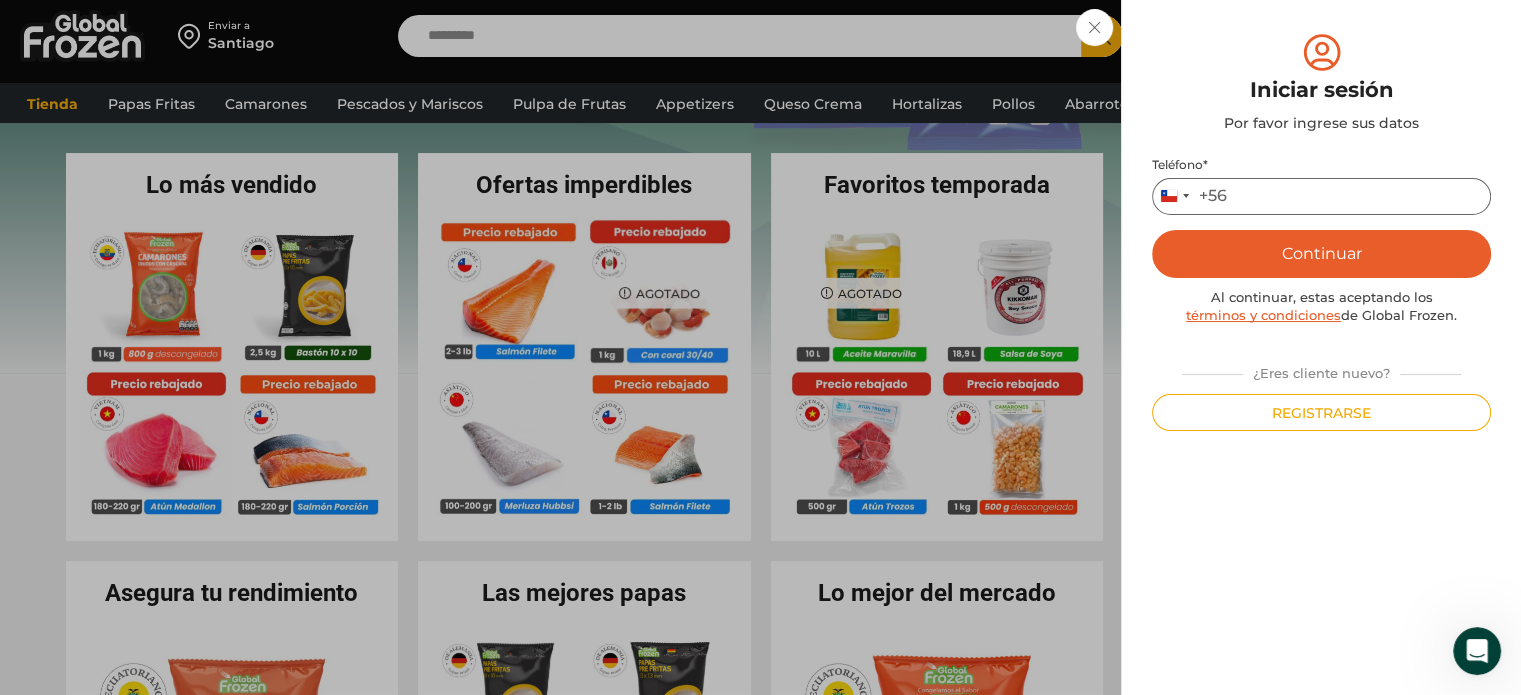 type on "*********" 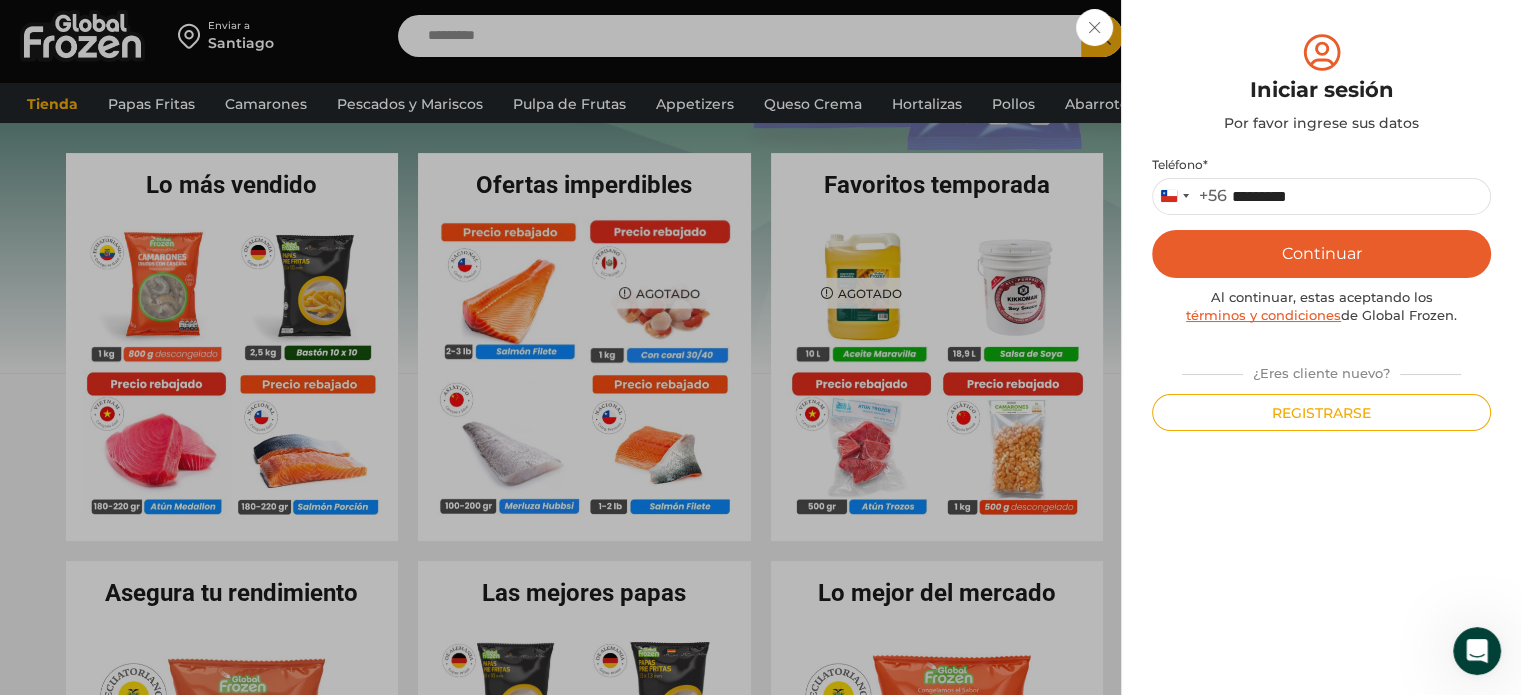 click on "Registrarse" at bounding box center (1321, 412) 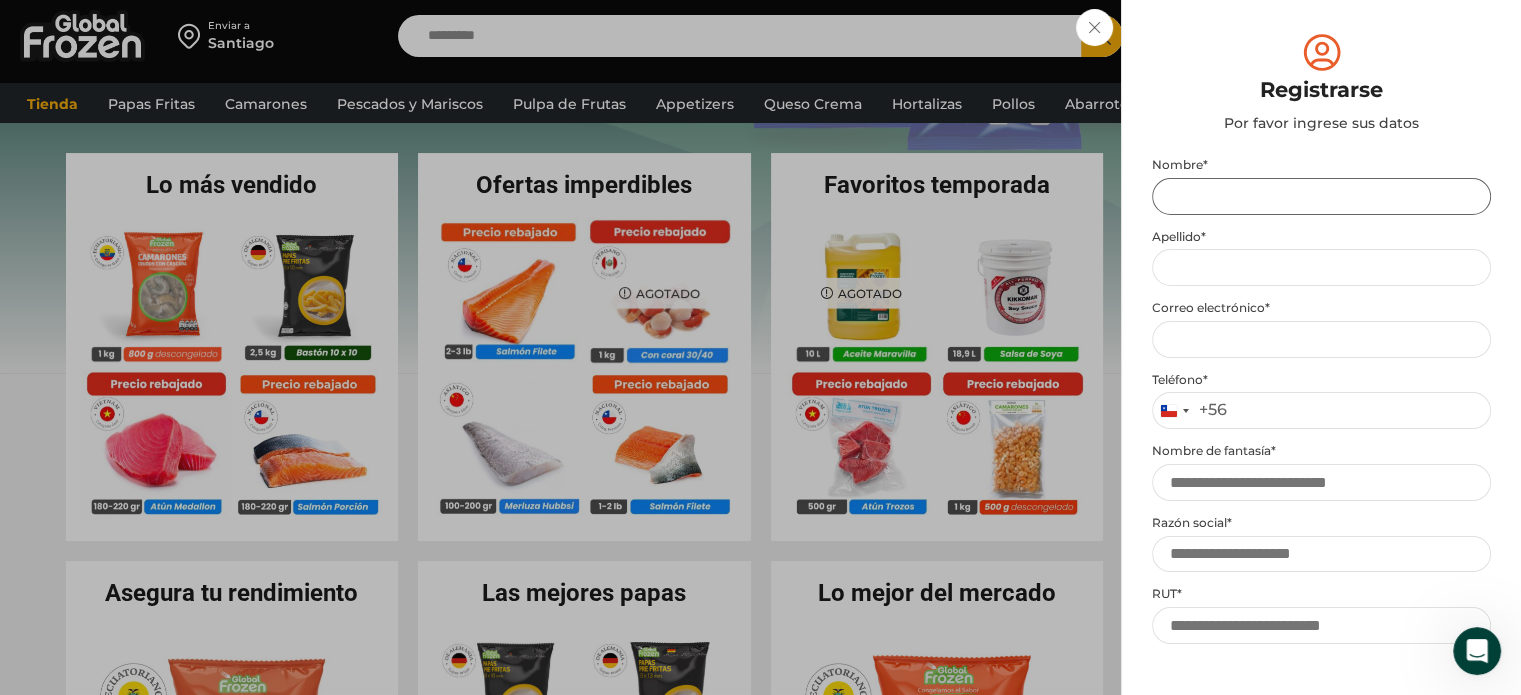 click on "Nombre  *" at bounding box center (1321, 196) 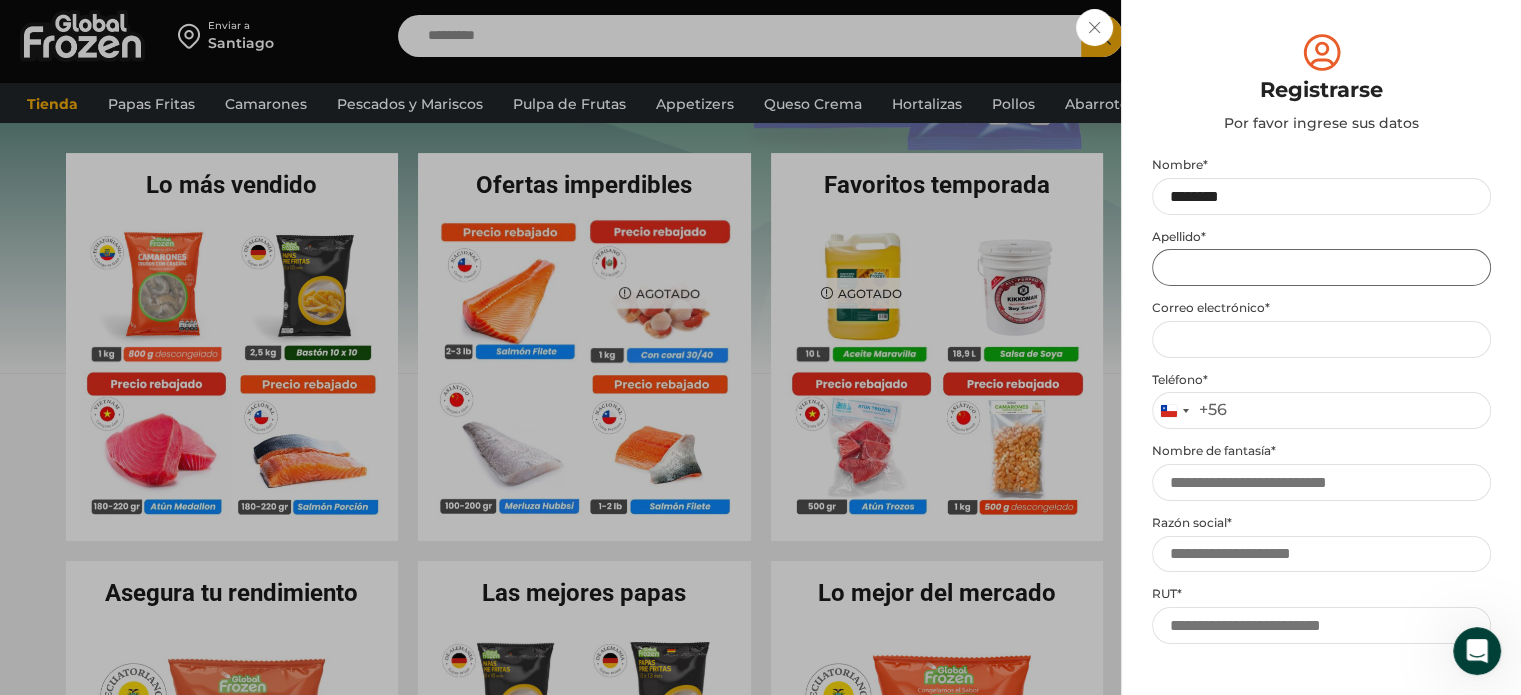 type on "**********" 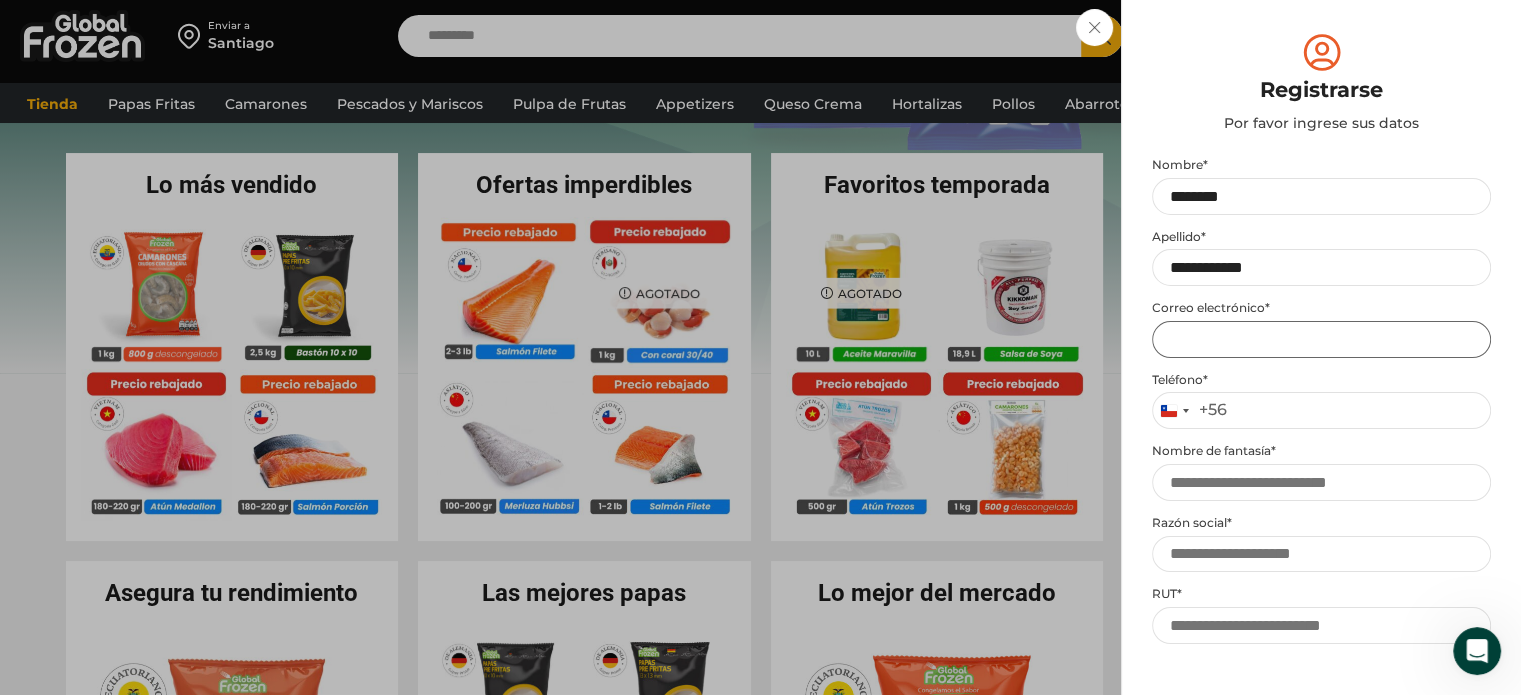 type on "**********" 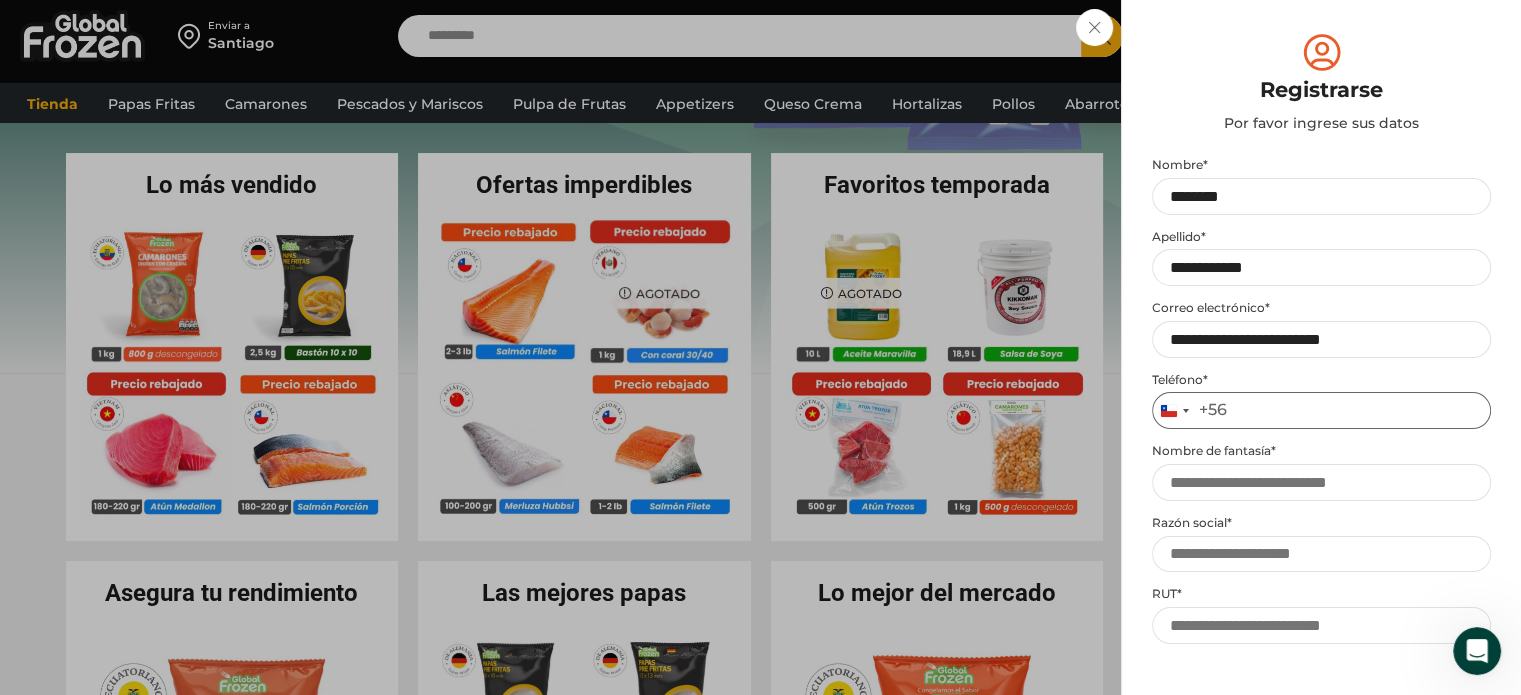 type on "*********" 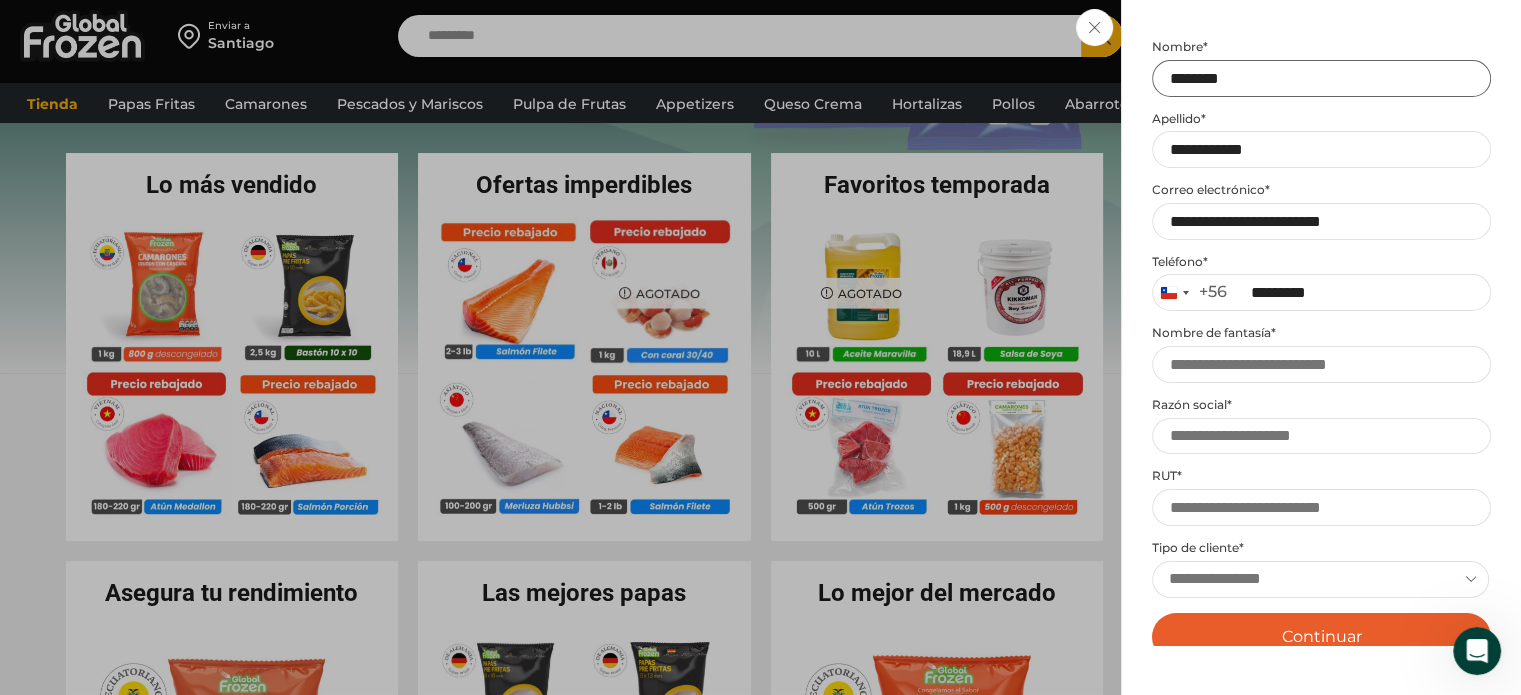 scroll, scrollTop: 200, scrollLeft: 0, axis: vertical 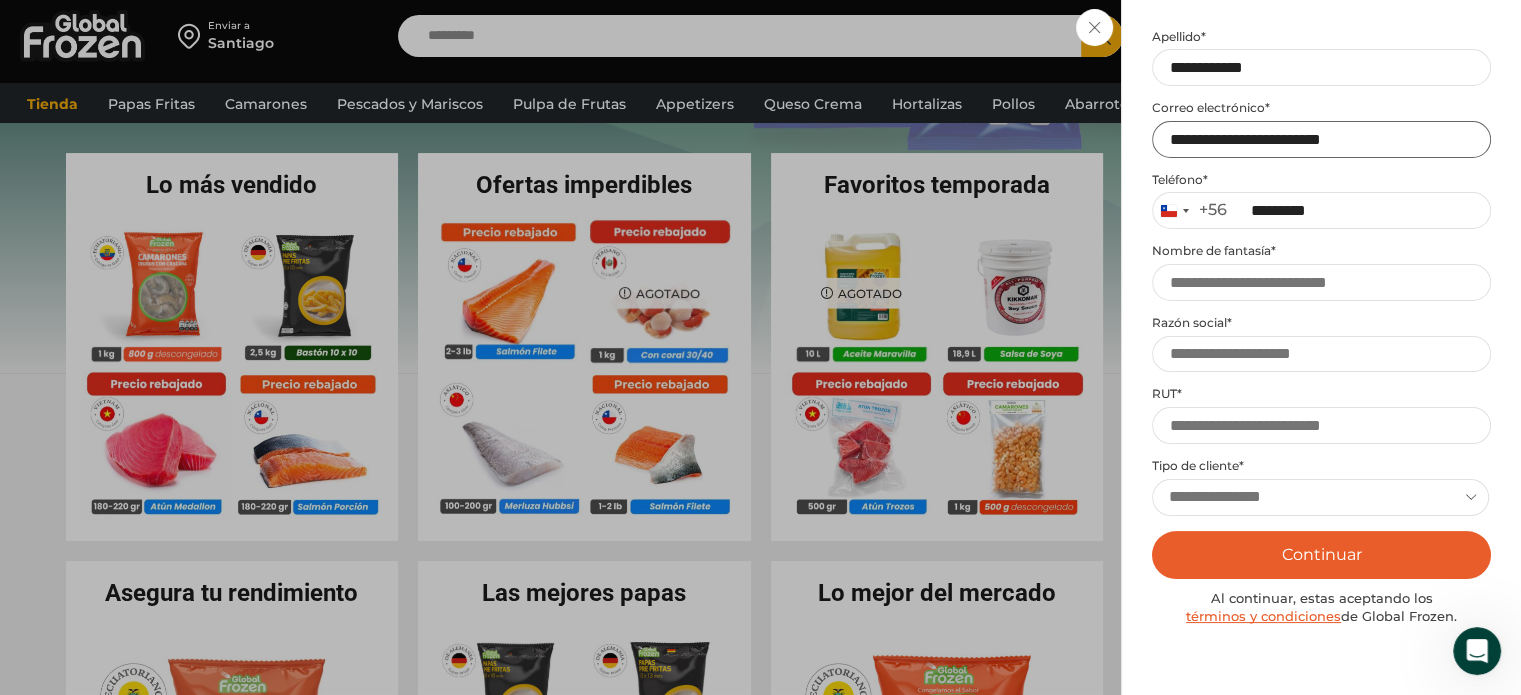 click on "**********" at bounding box center (1321, 139) 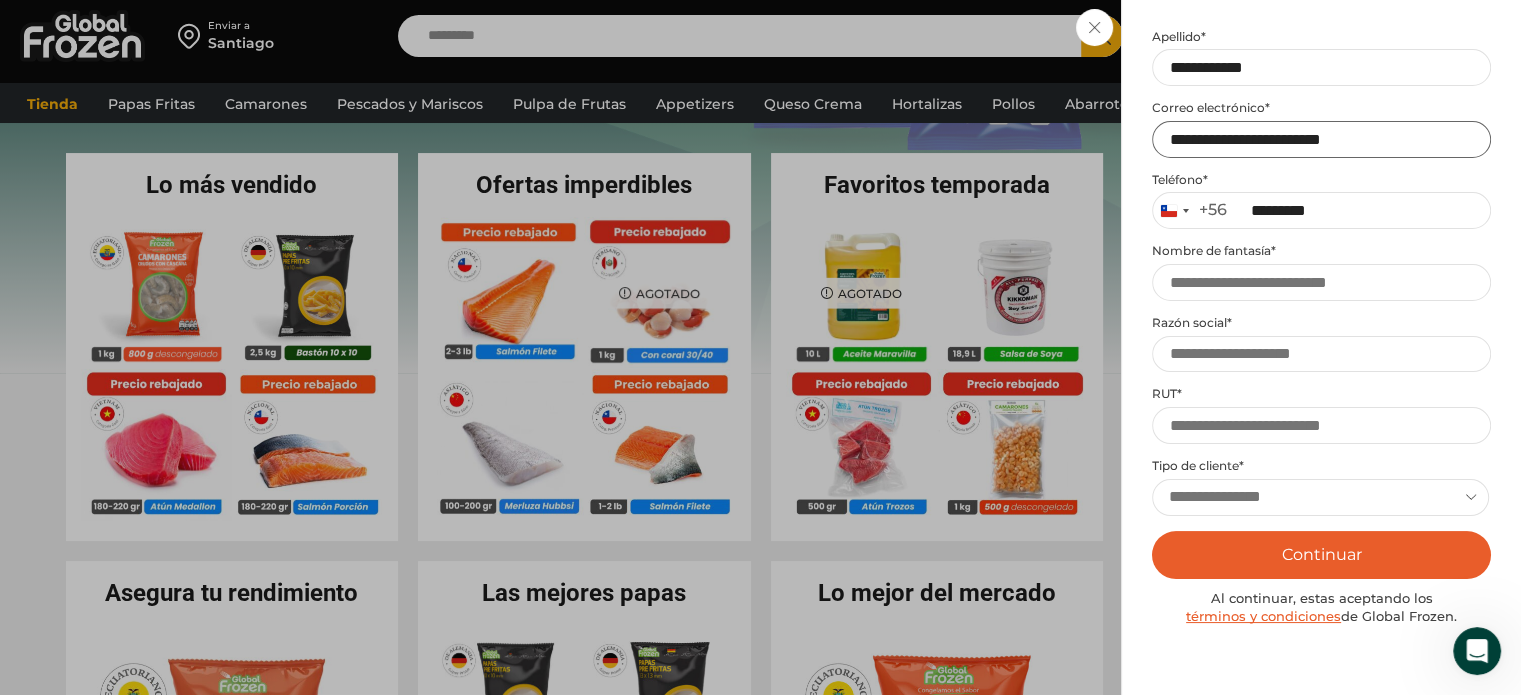 click on "**********" at bounding box center (1321, 139) 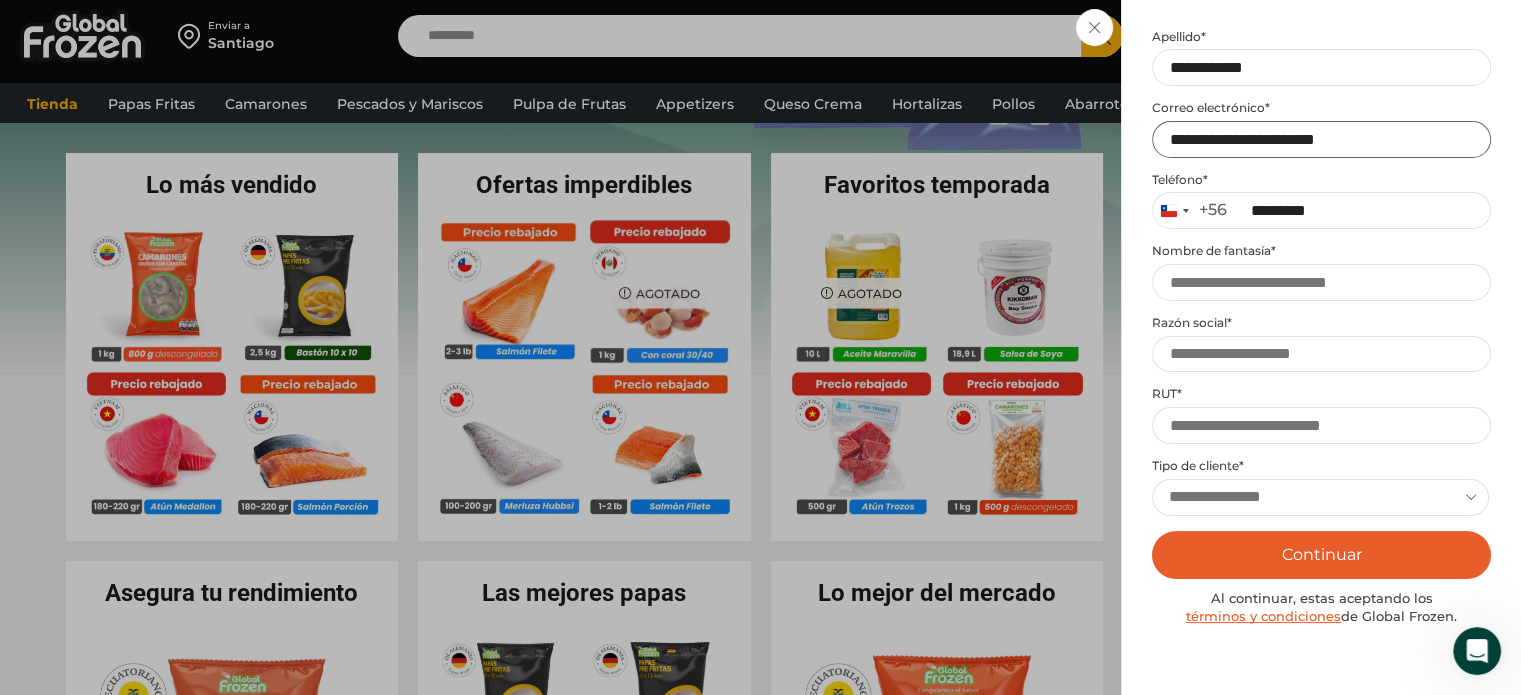 type on "**********" 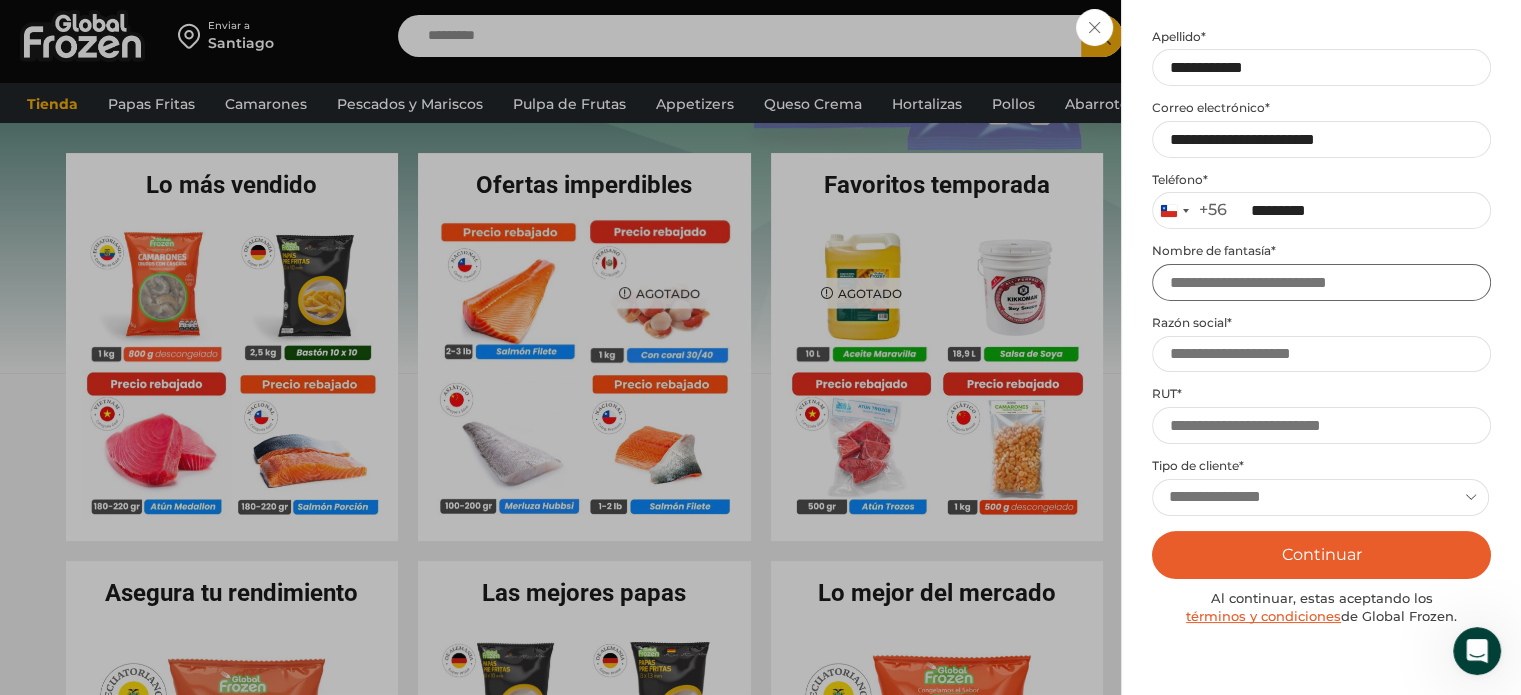 click on "Nombre de fantasía  *" at bounding box center [1321, 282] 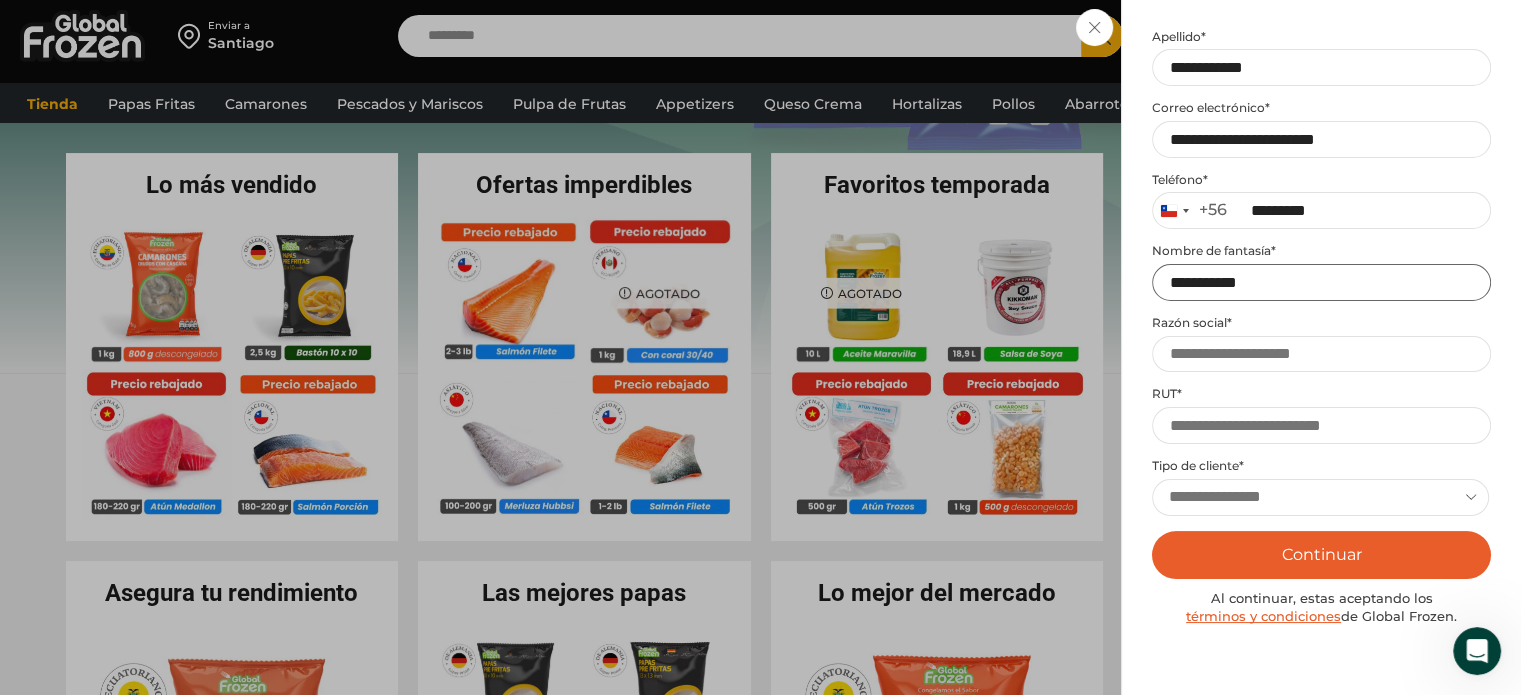 type on "**********" 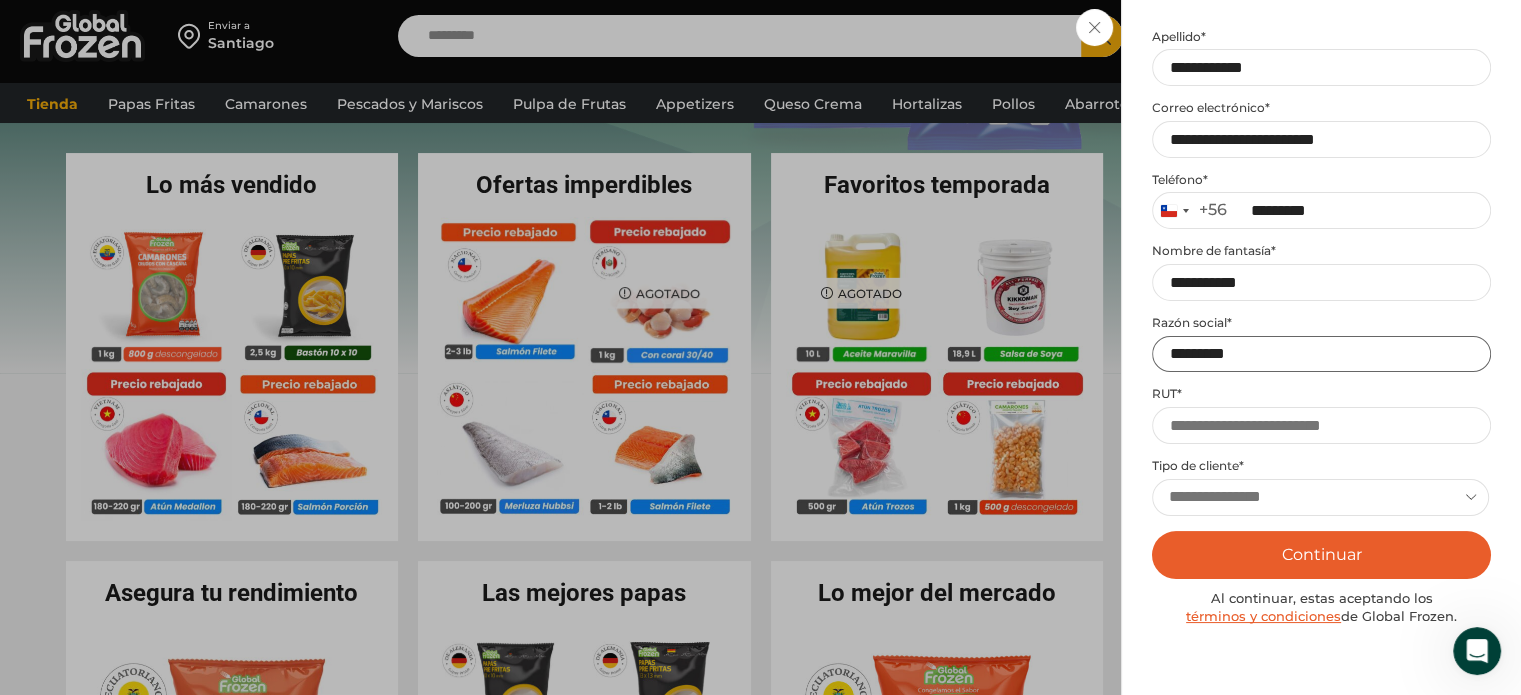 drag, startPoint x: 1264, startPoint y: 364, endPoint x: 899, endPoint y: 366, distance: 365.0055 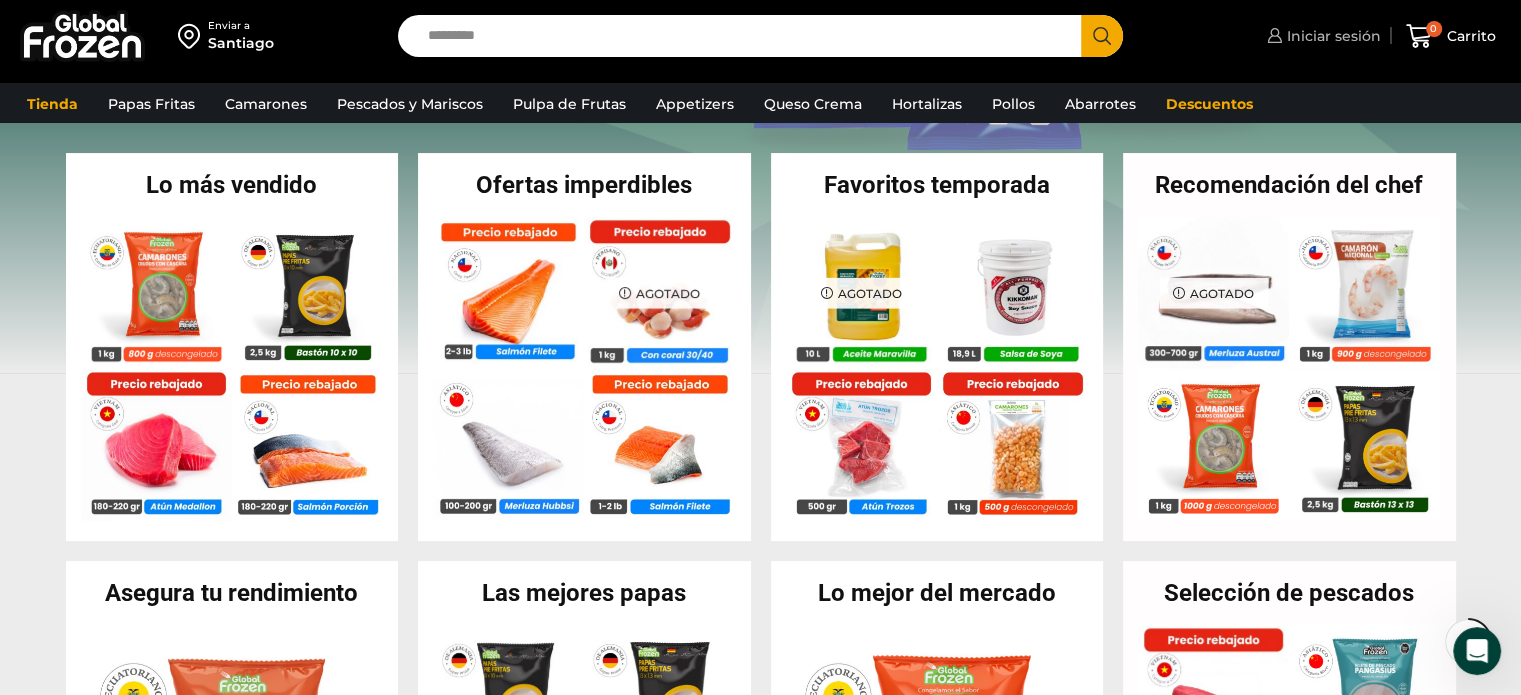 click on "Iniciar sesión" at bounding box center [1331, 36] 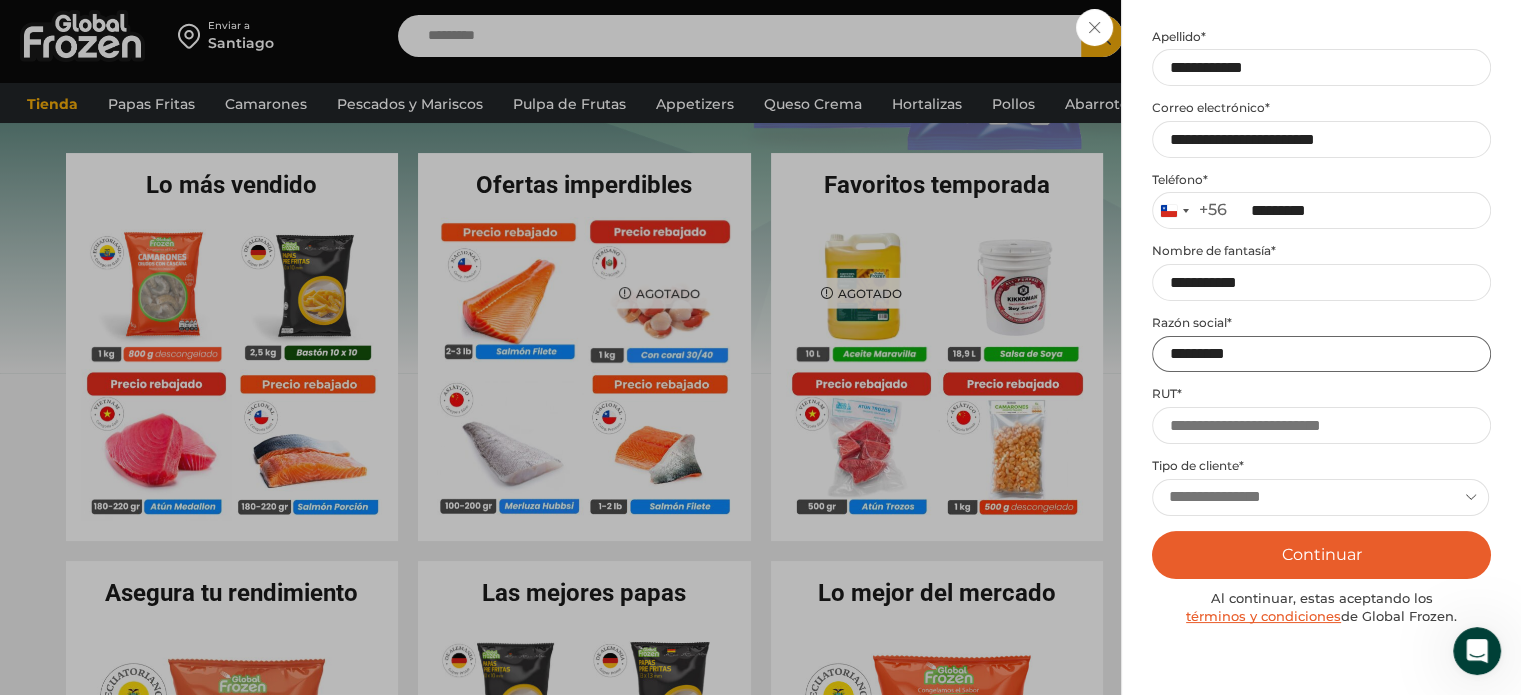 click on "*********" at bounding box center [1321, 354] 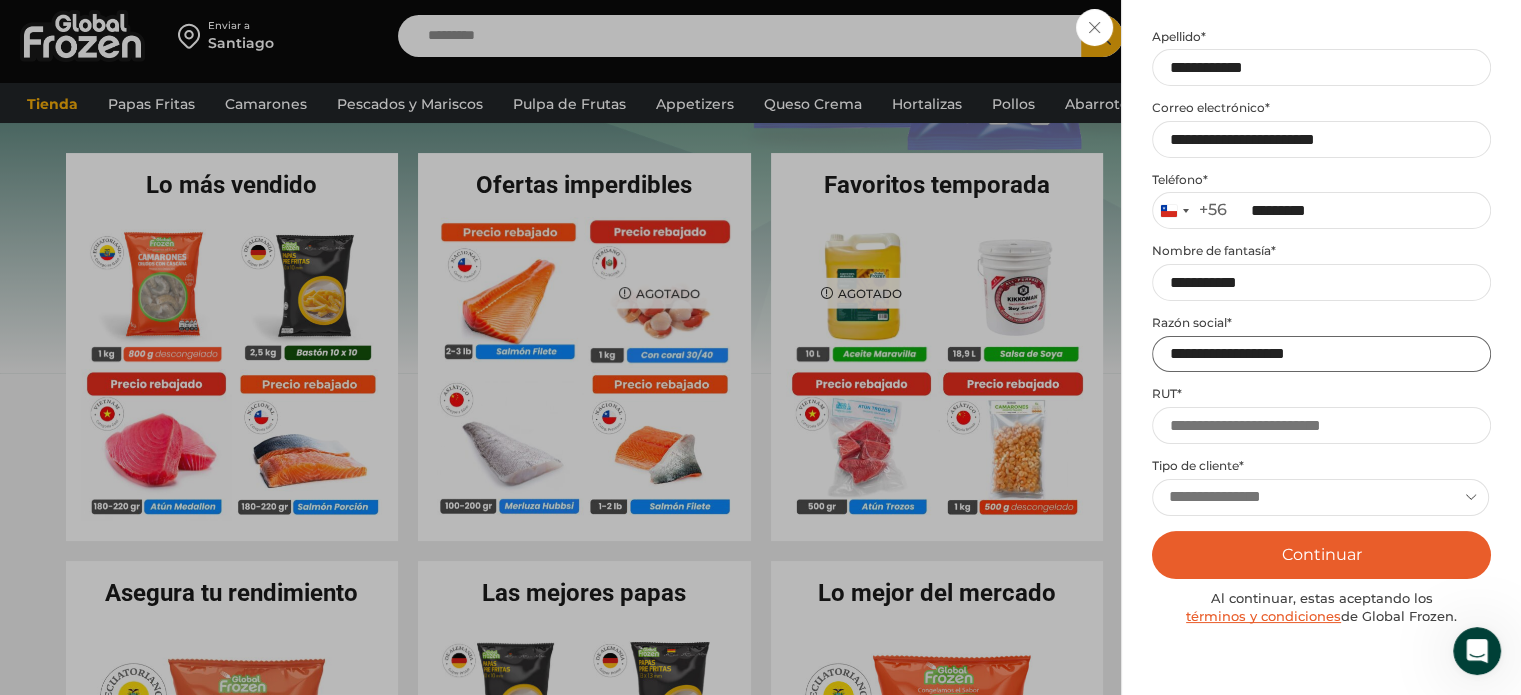 type on "**********" 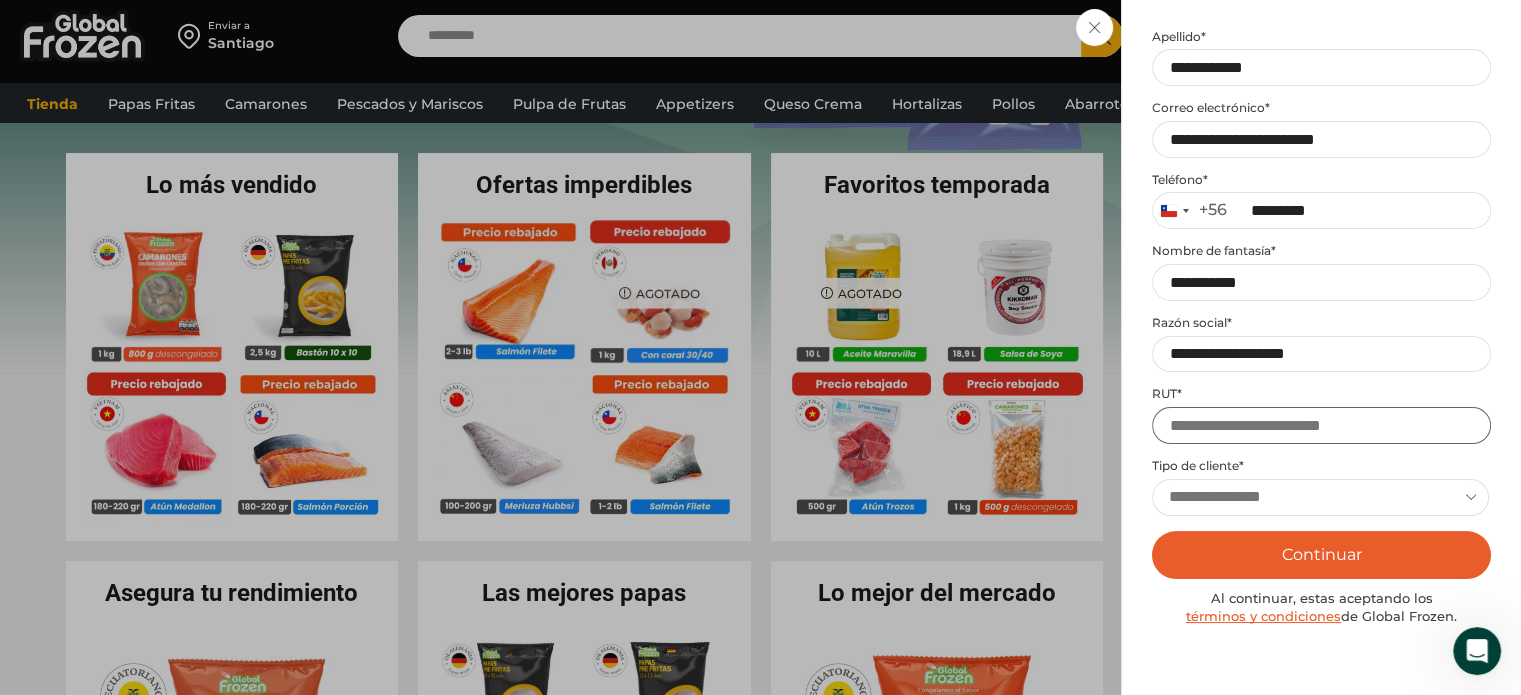 click on "RUT  *" at bounding box center [1321, 425] 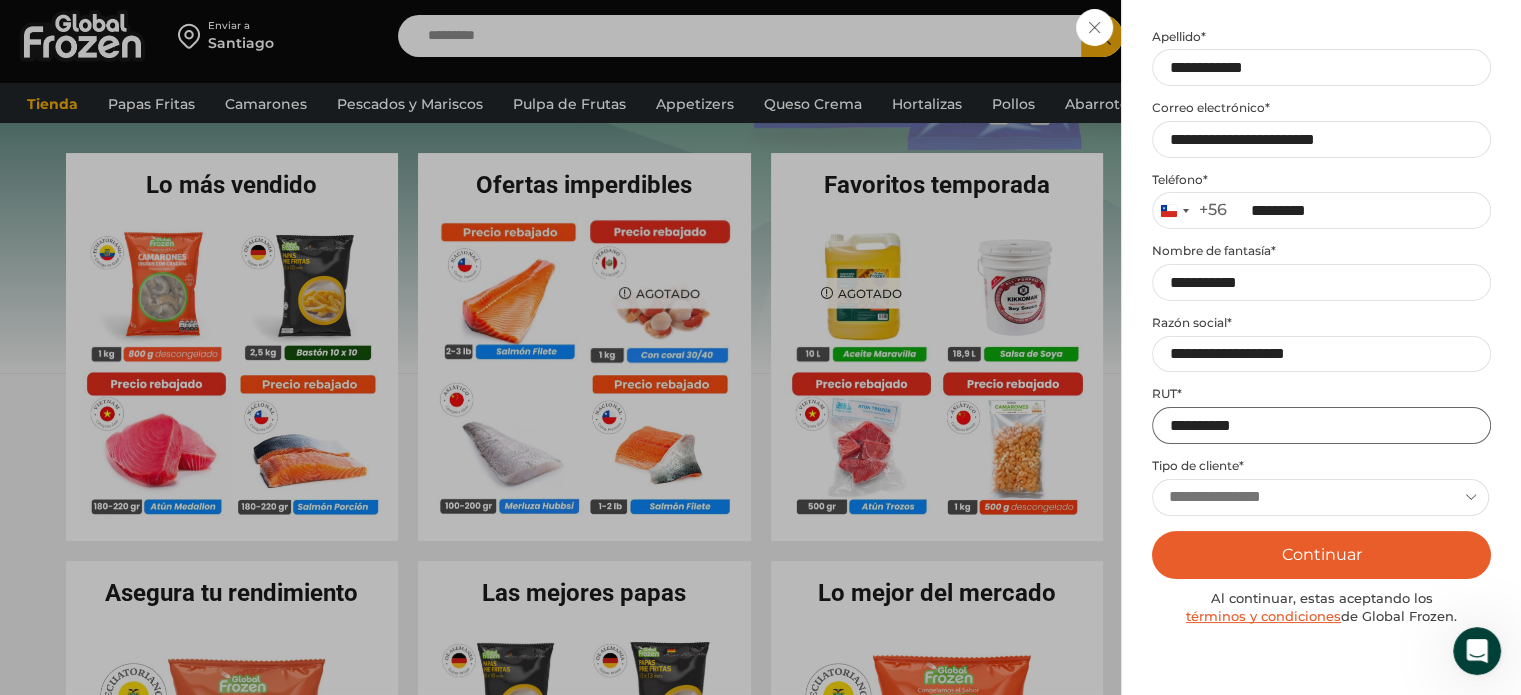 type on "**********" 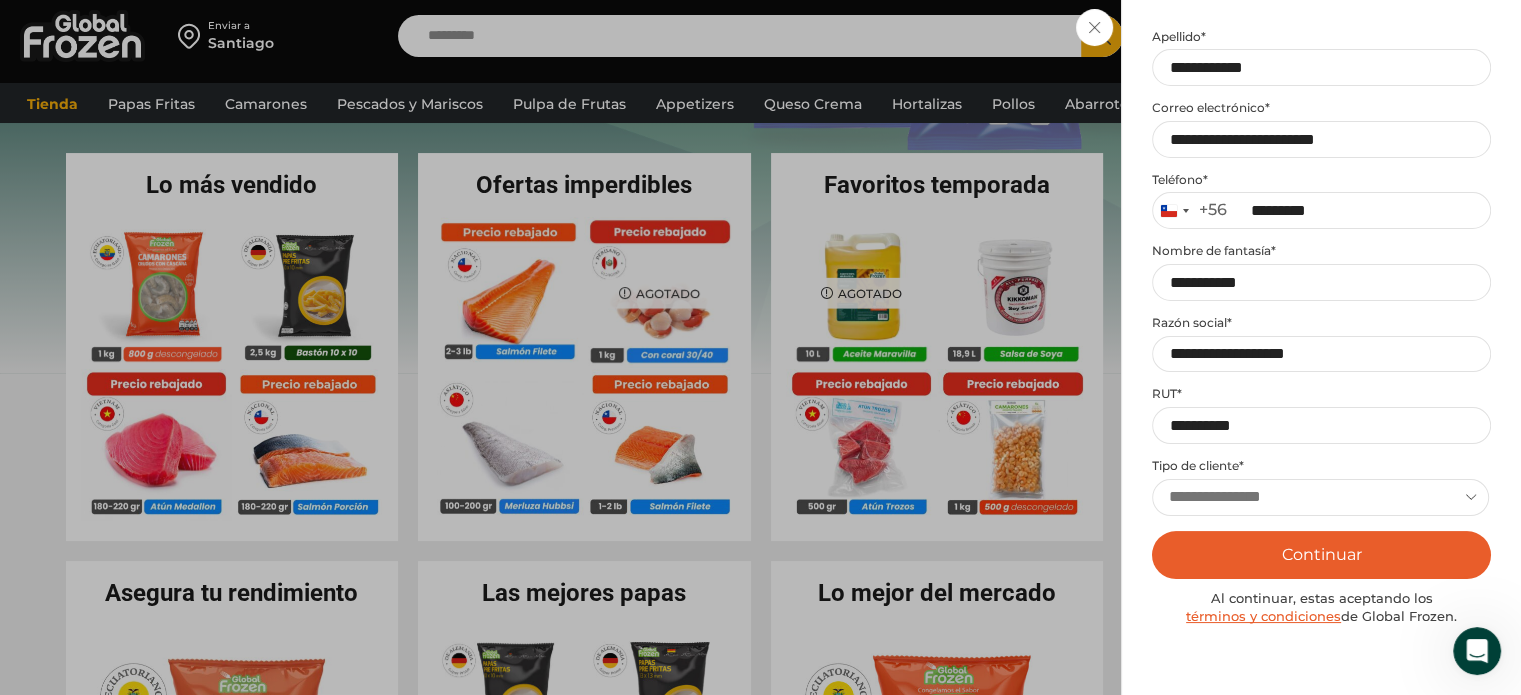 click on "**********" at bounding box center [1320, 497] 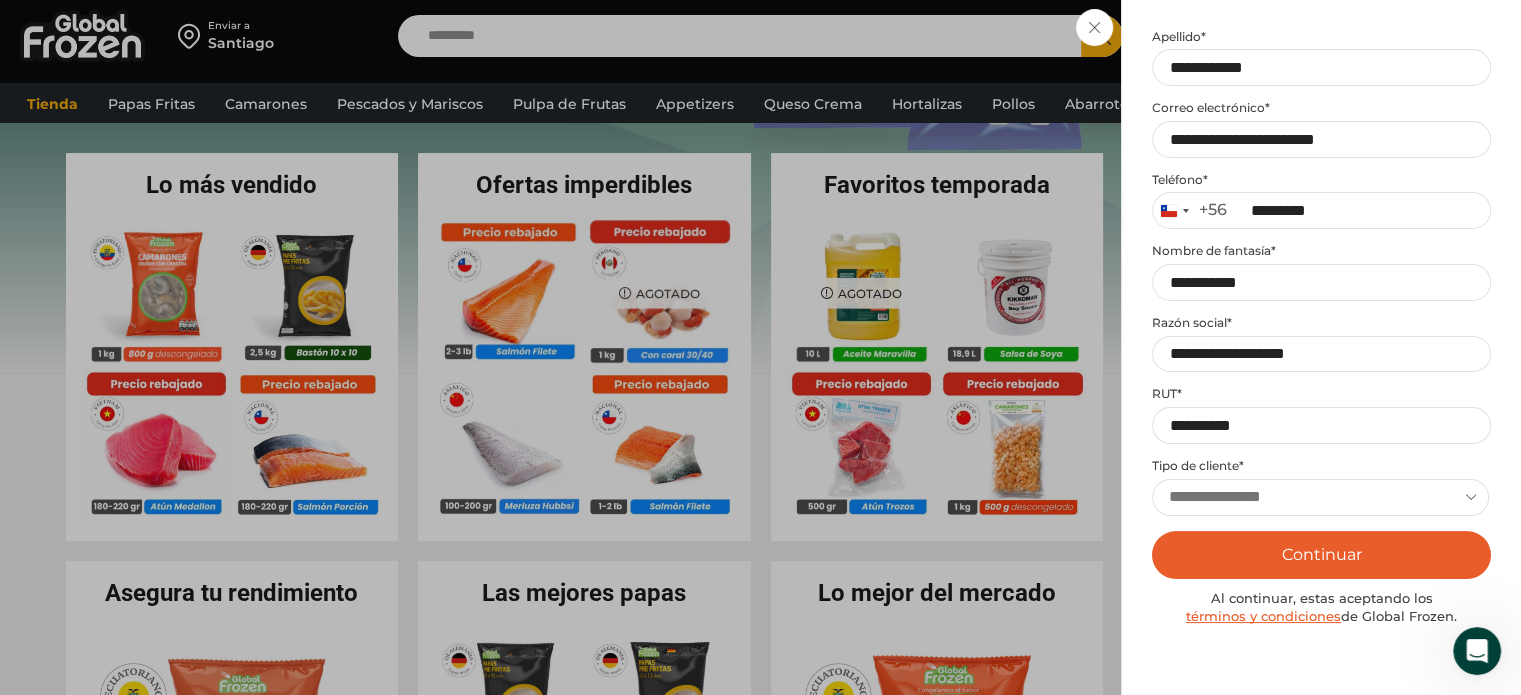 select on "**********" 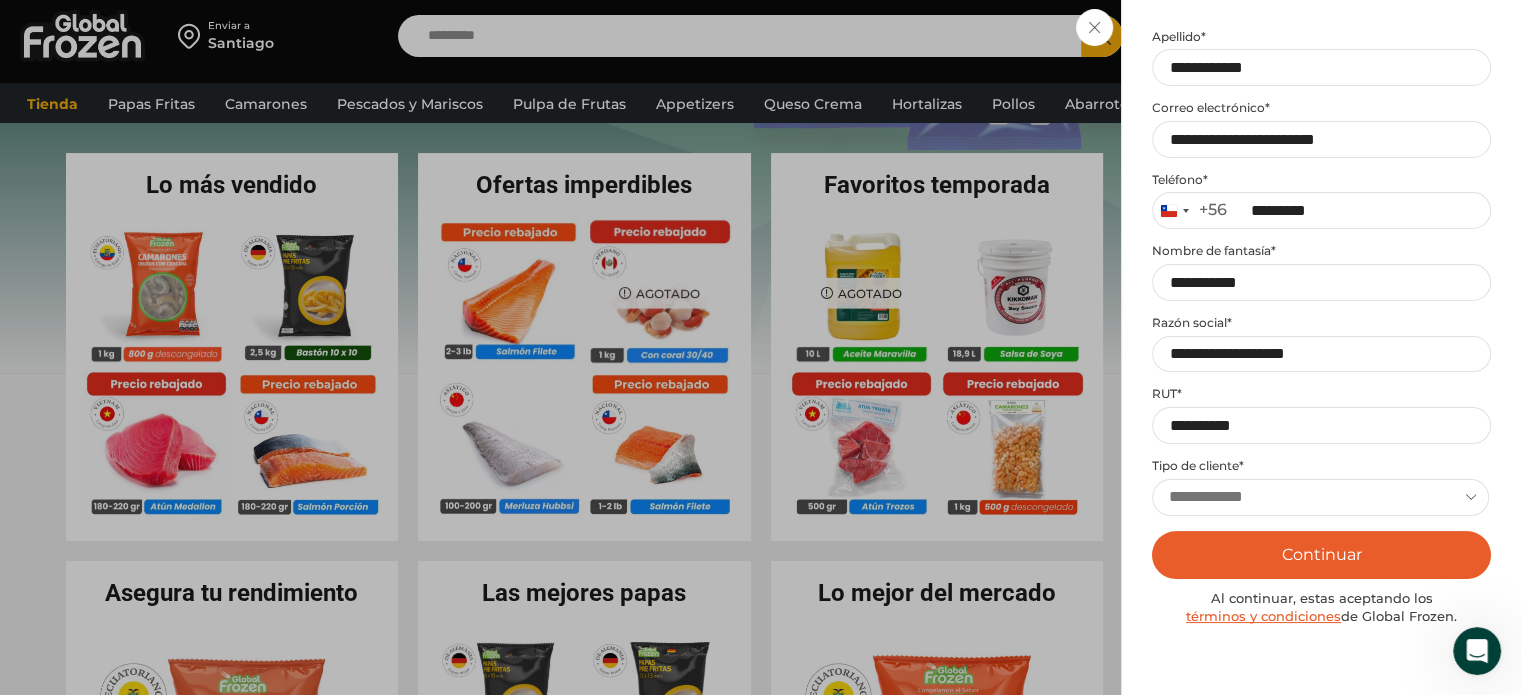 click on "**********" at bounding box center [1320, 497] 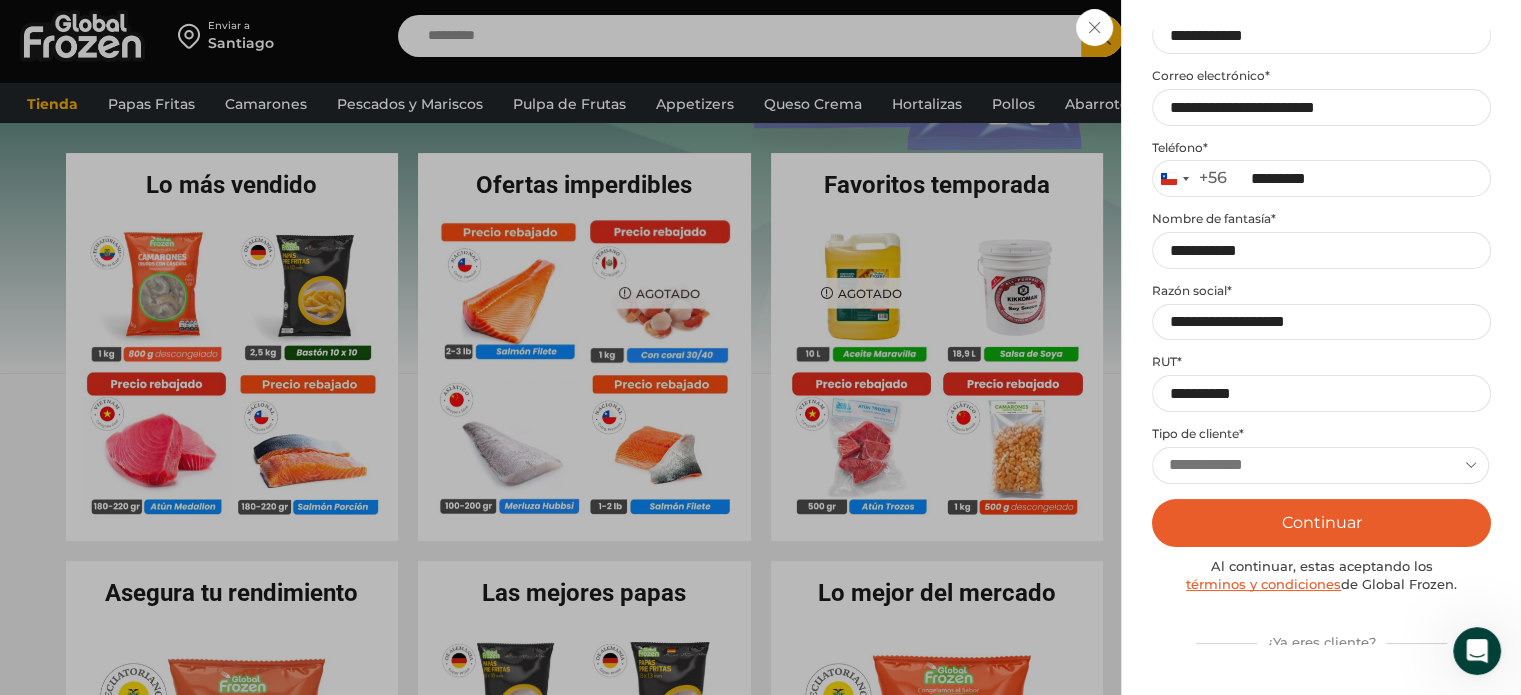 scroll, scrollTop: 287, scrollLeft: 0, axis: vertical 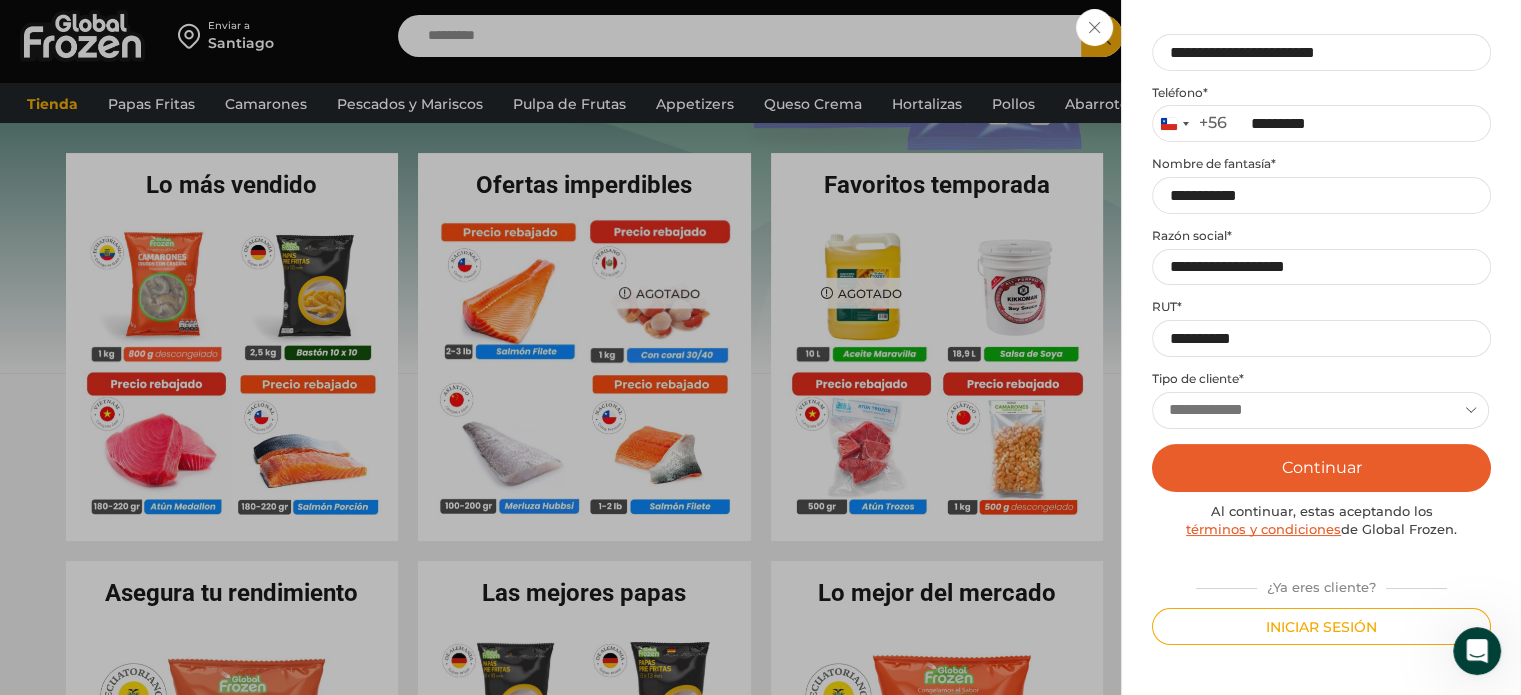click on "Continuar" at bounding box center [1321, 468] 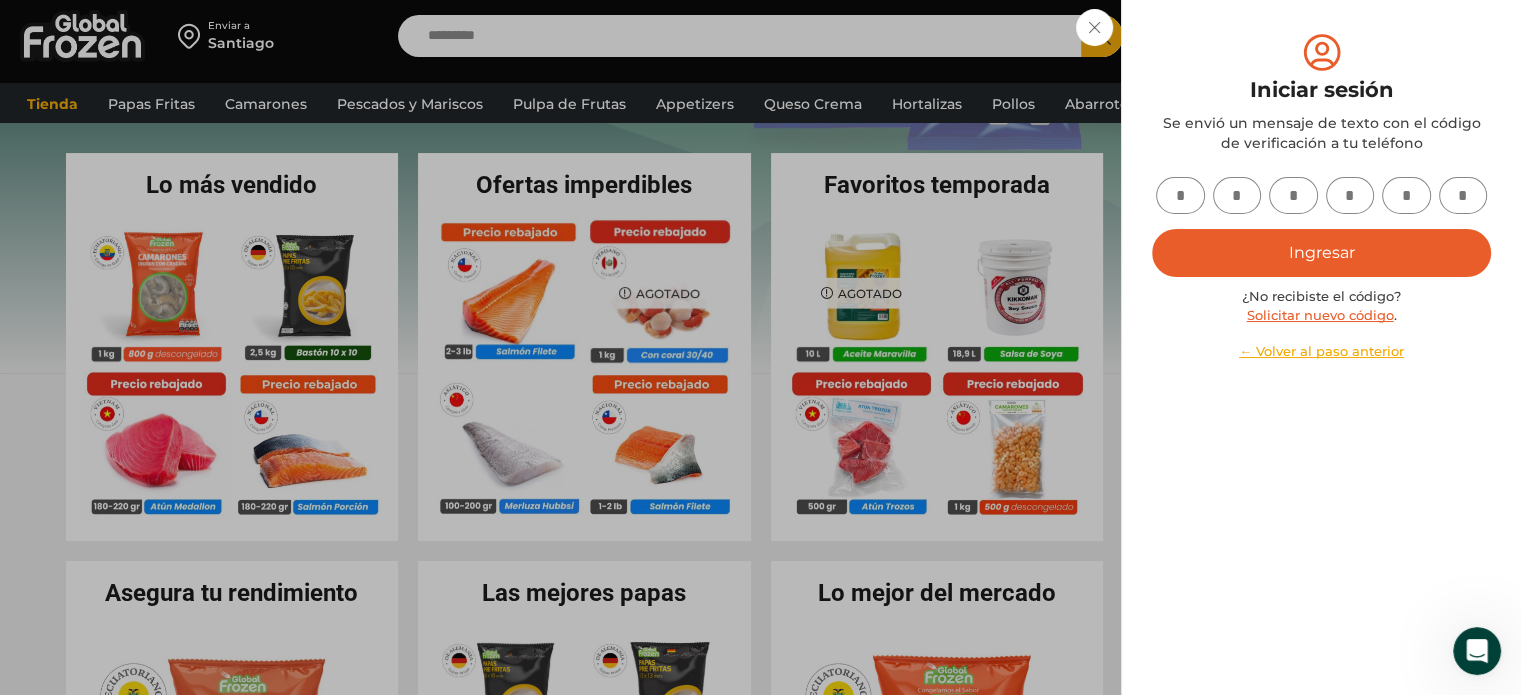 scroll, scrollTop: 0, scrollLeft: 0, axis: both 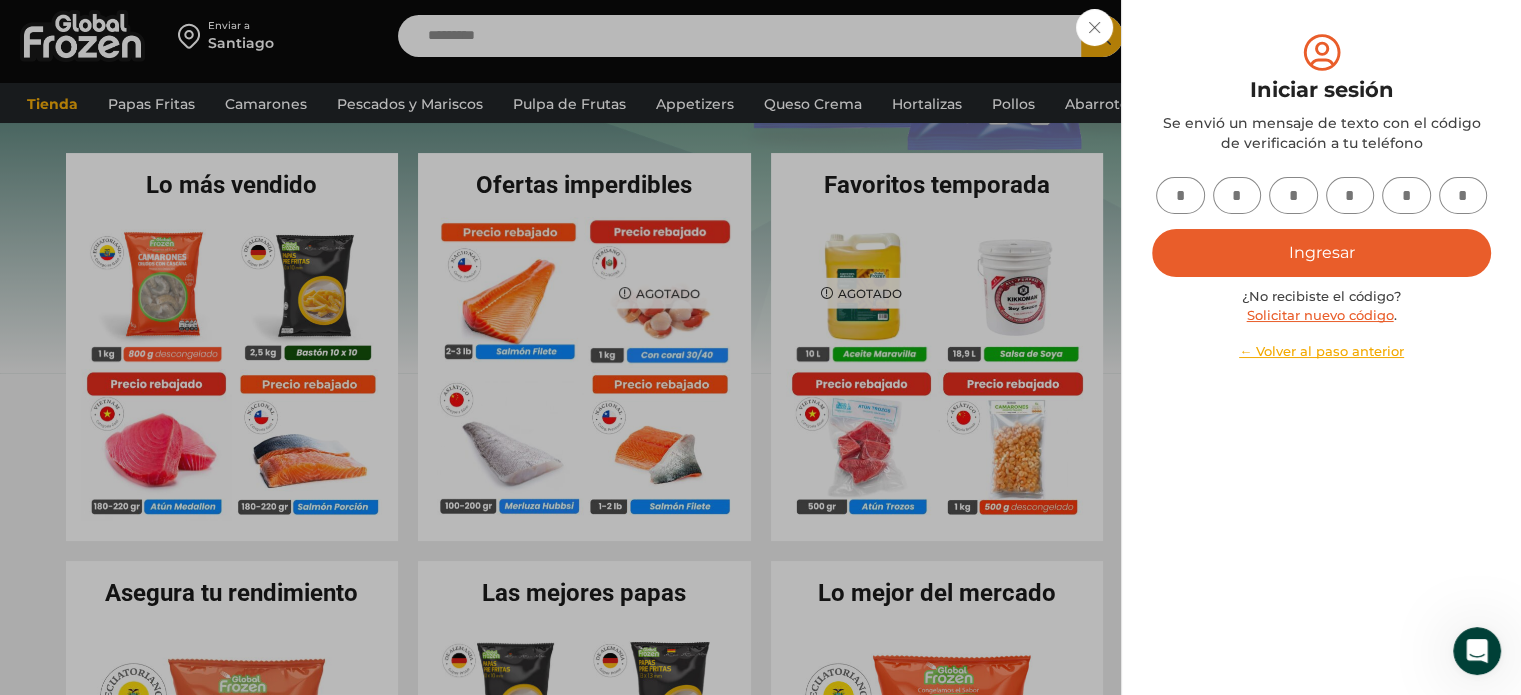 click at bounding box center (1180, 195) 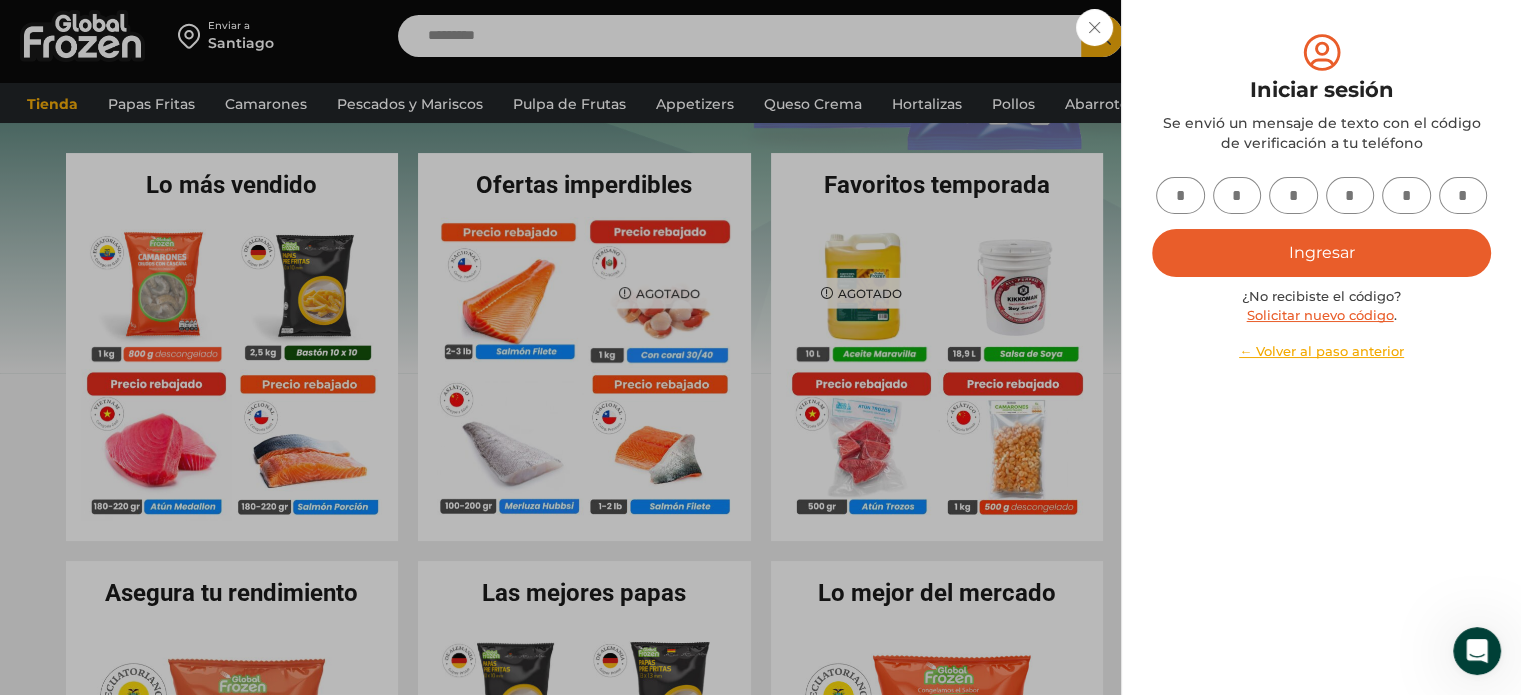 type on "*" 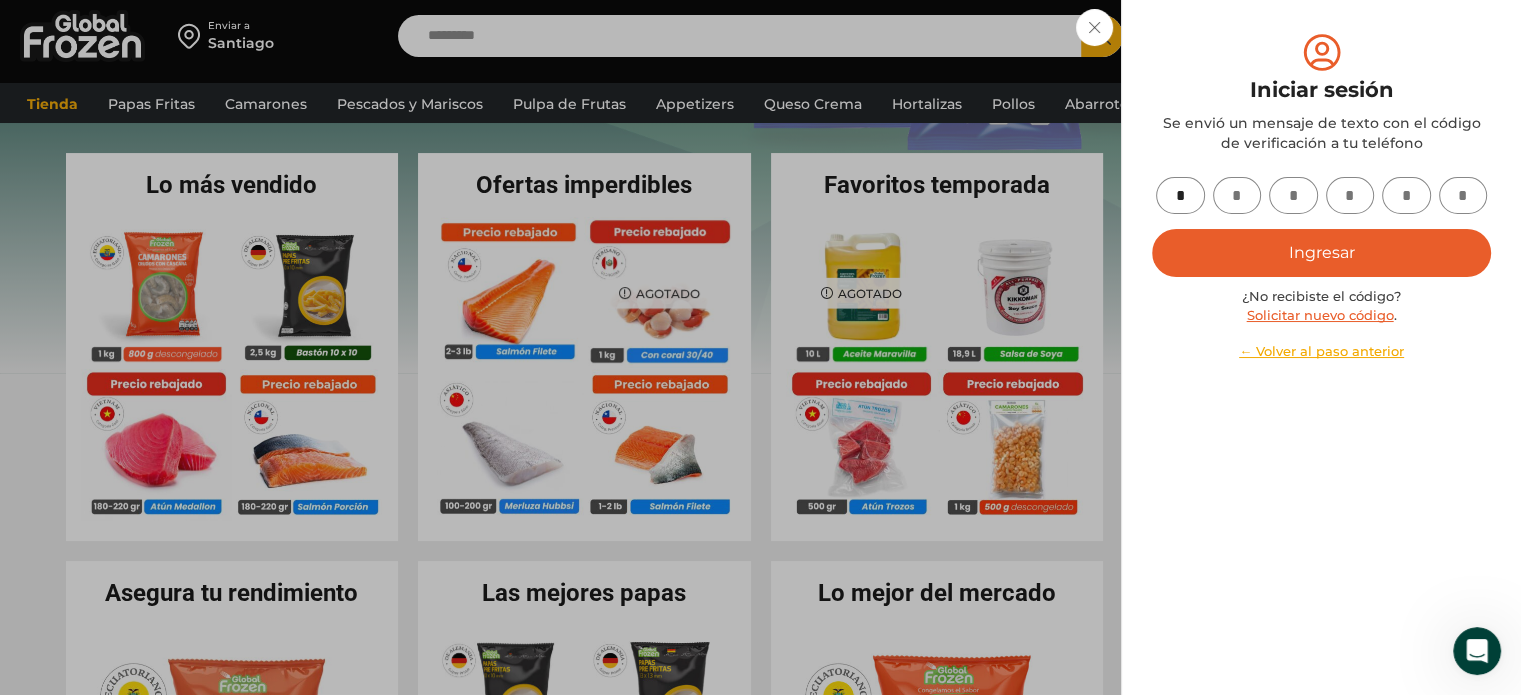 type on "*" 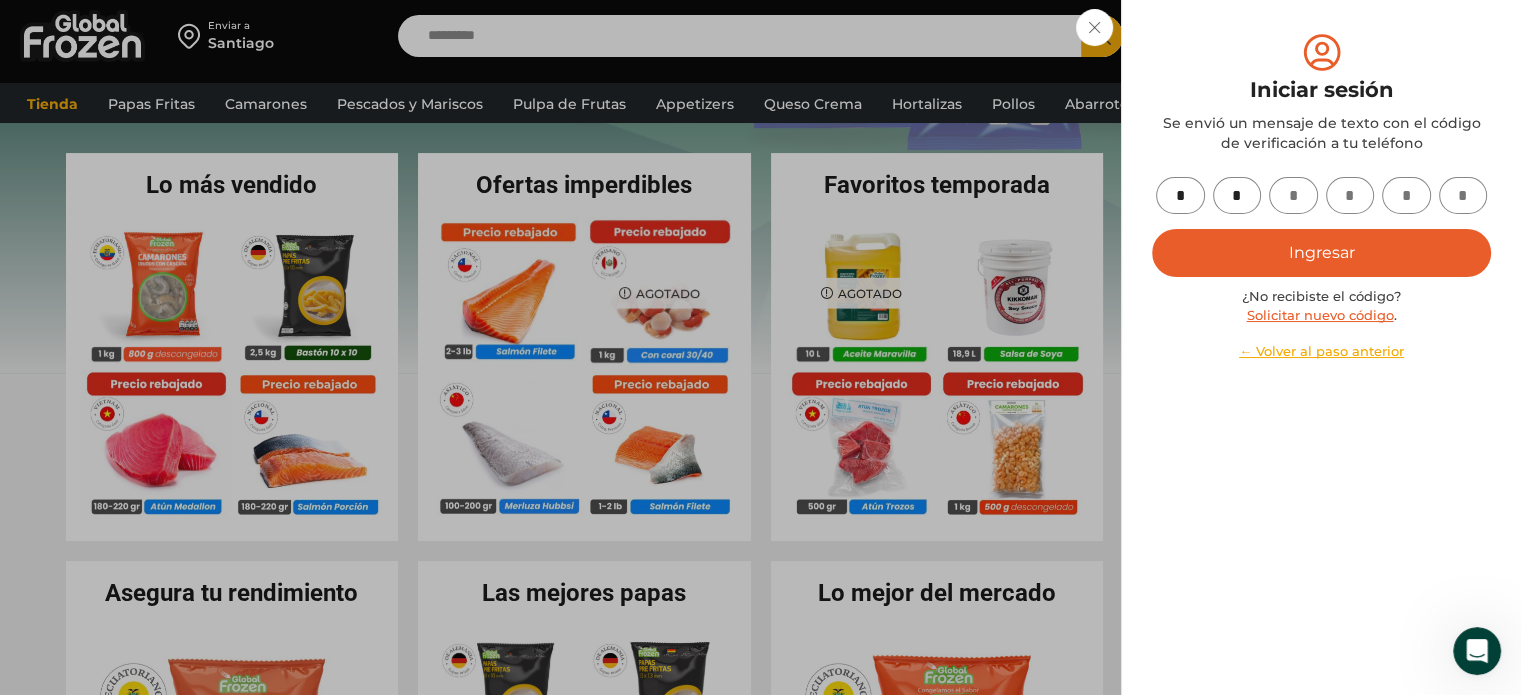 type on "*" 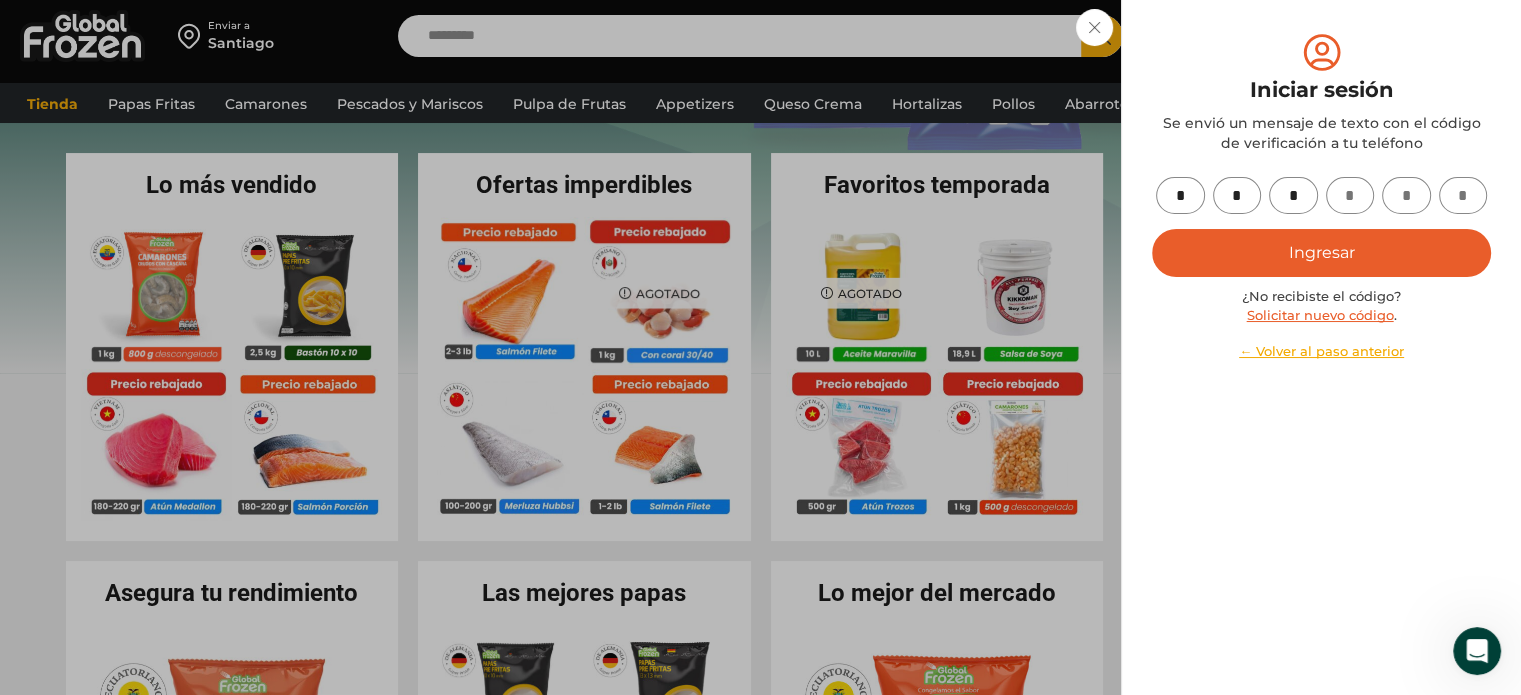 type on "*" 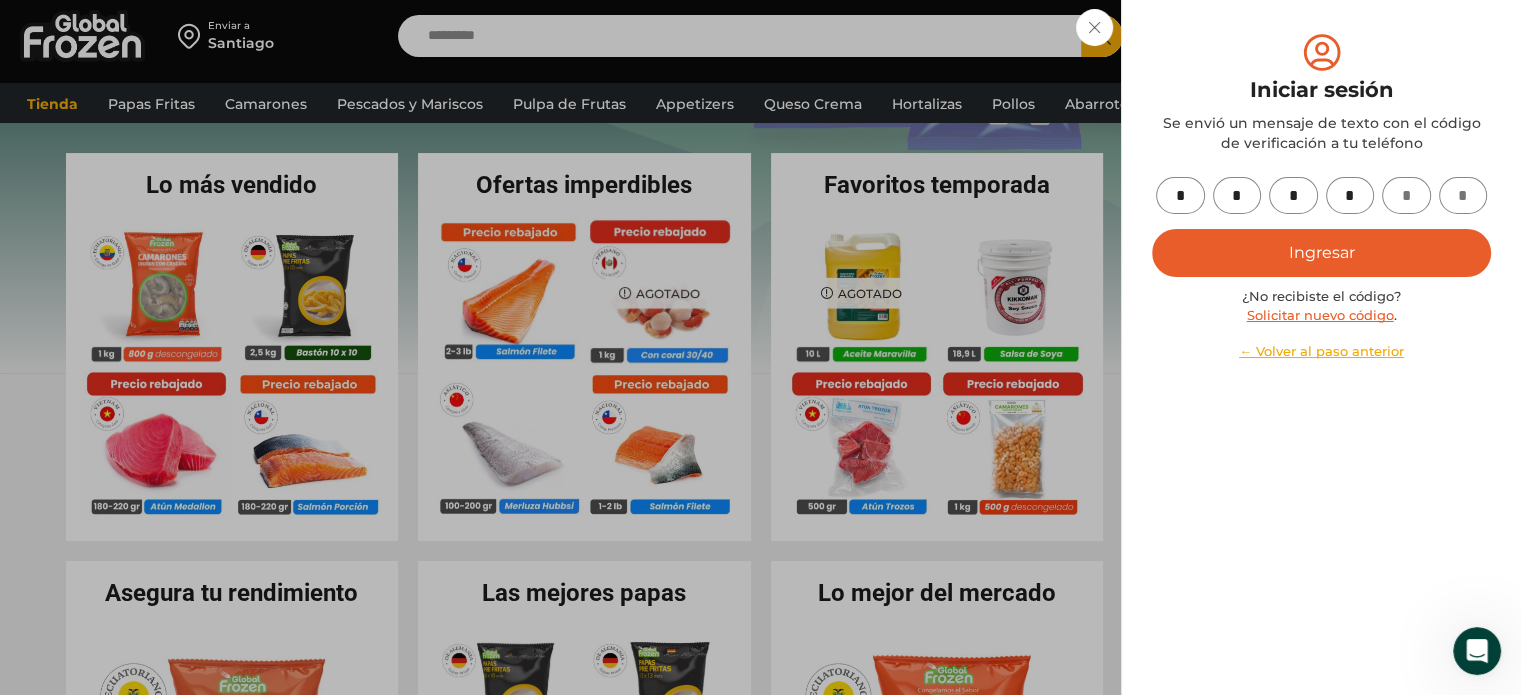 type on "*" 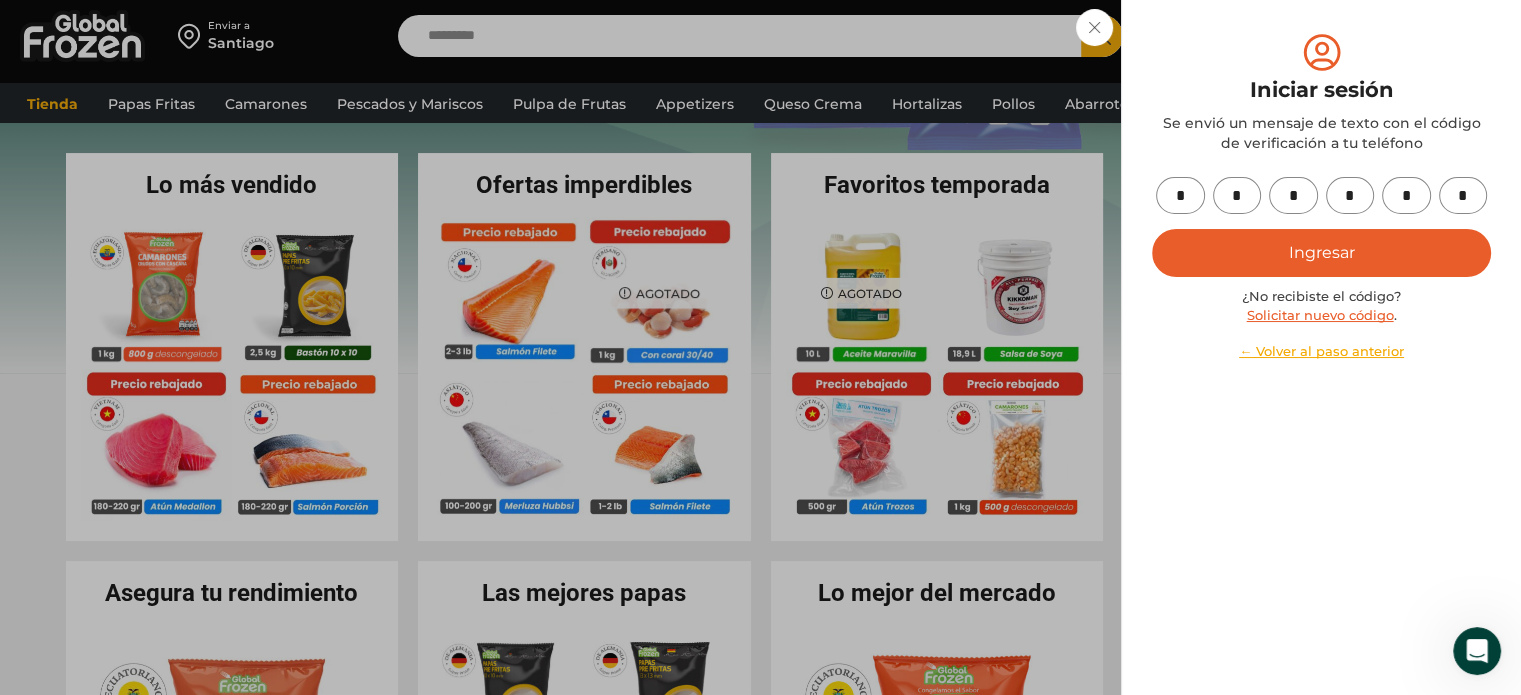 type on "*" 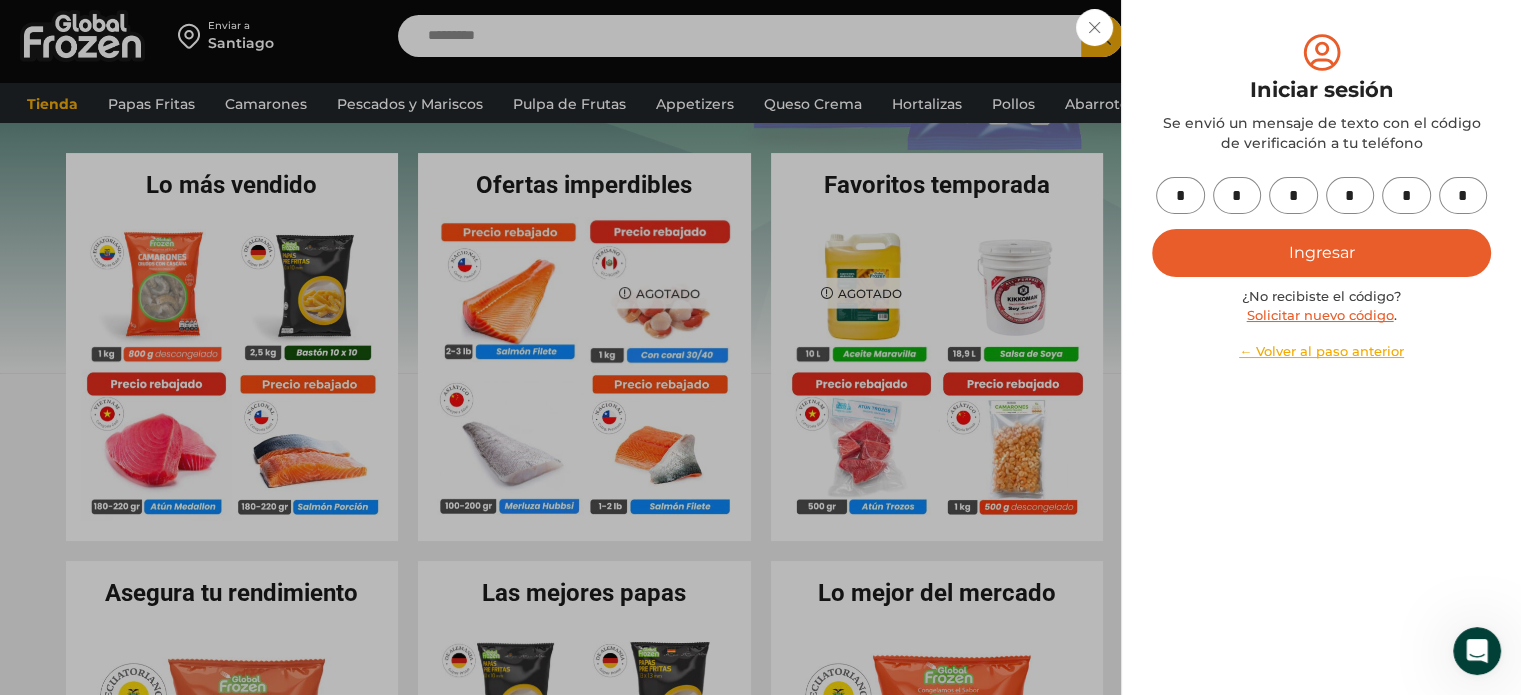click on "Ingresar" at bounding box center (1321, 253) 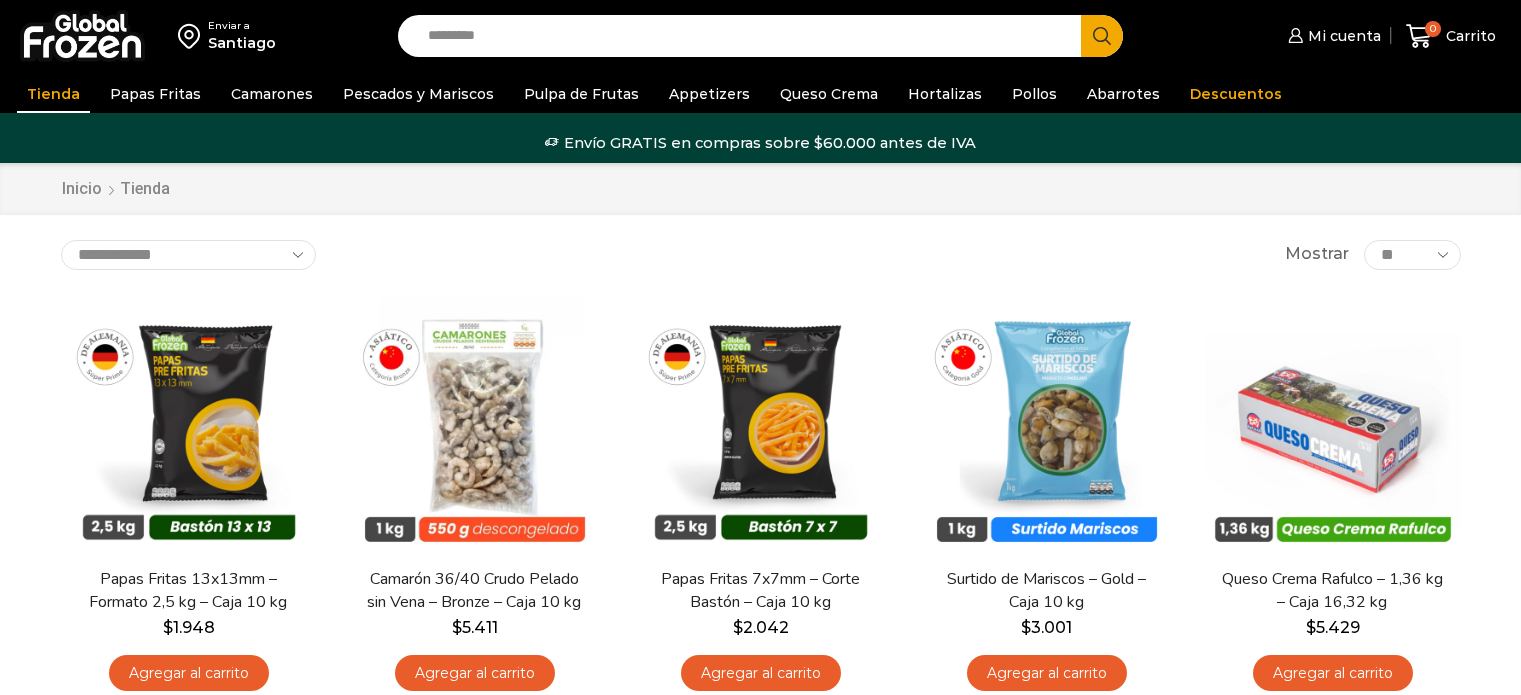 scroll, scrollTop: 0, scrollLeft: 0, axis: both 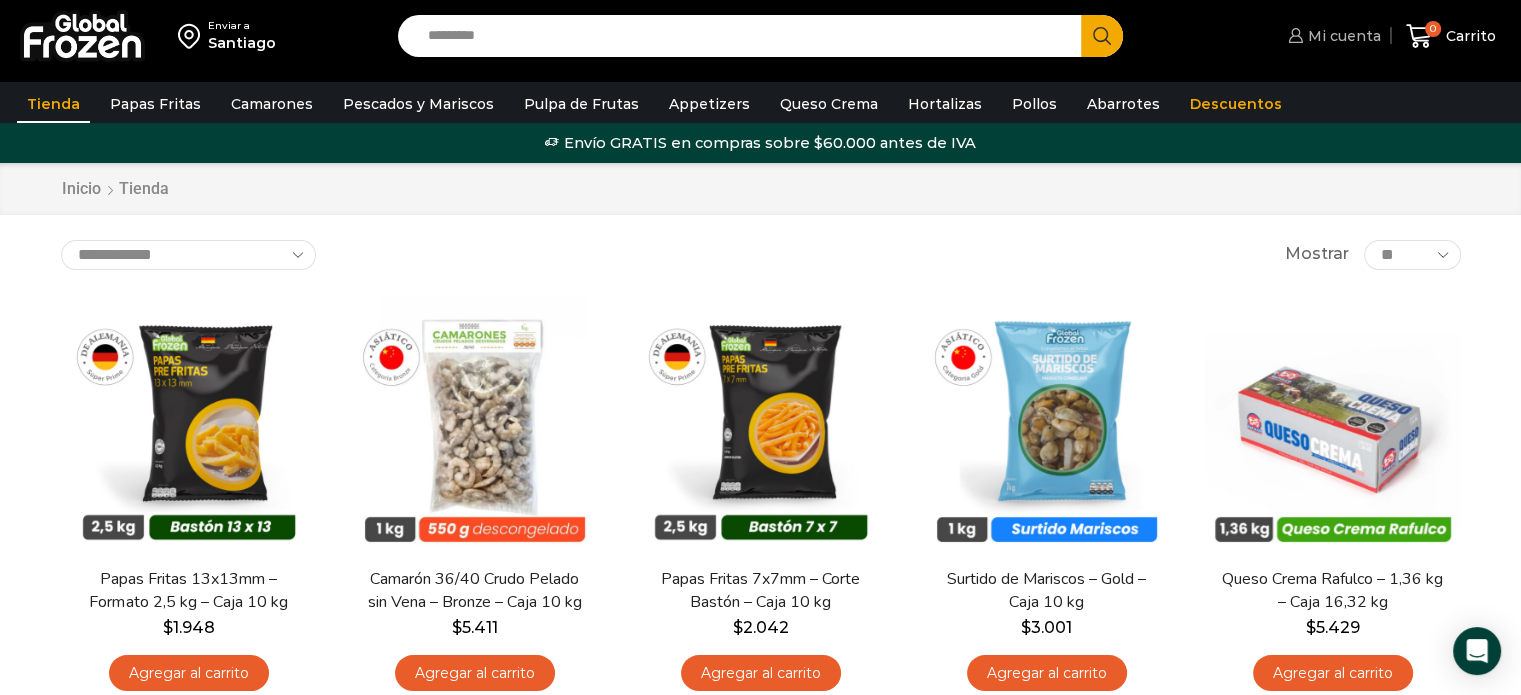 click on "Mi cuenta" at bounding box center (1342, 36) 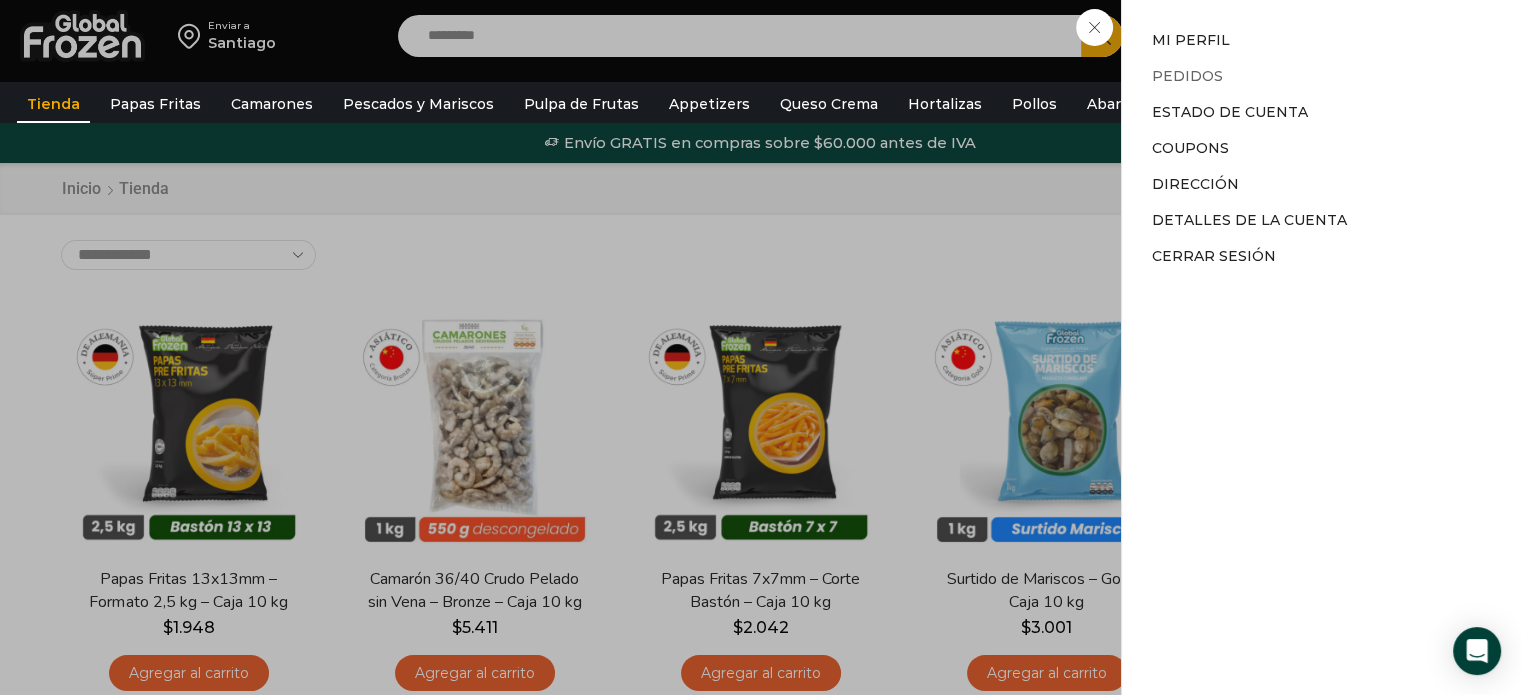 click on "Pedidos" at bounding box center [1187, 76] 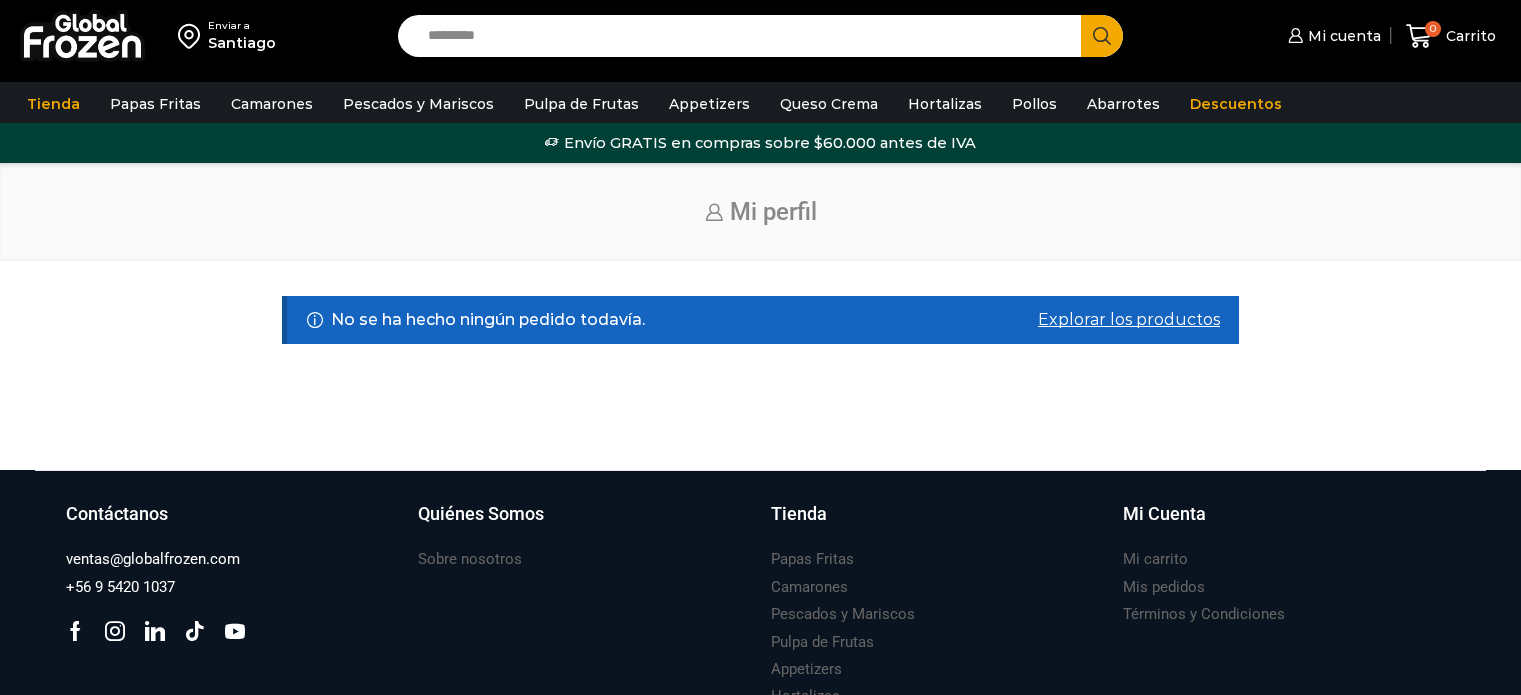 scroll, scrollTop: 0, scrollLeft: 0, axis: both 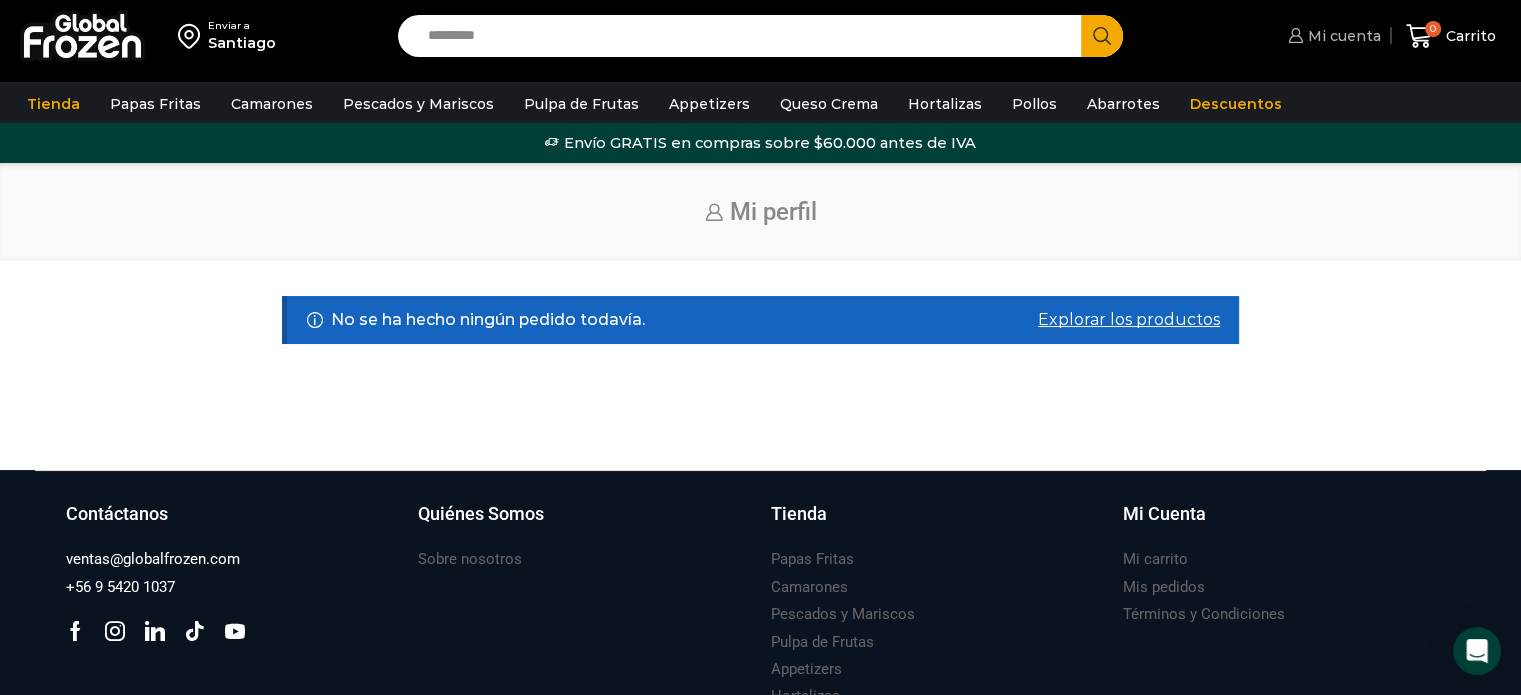 click on "Mi cuenta" at bounding box center (1332, 36) 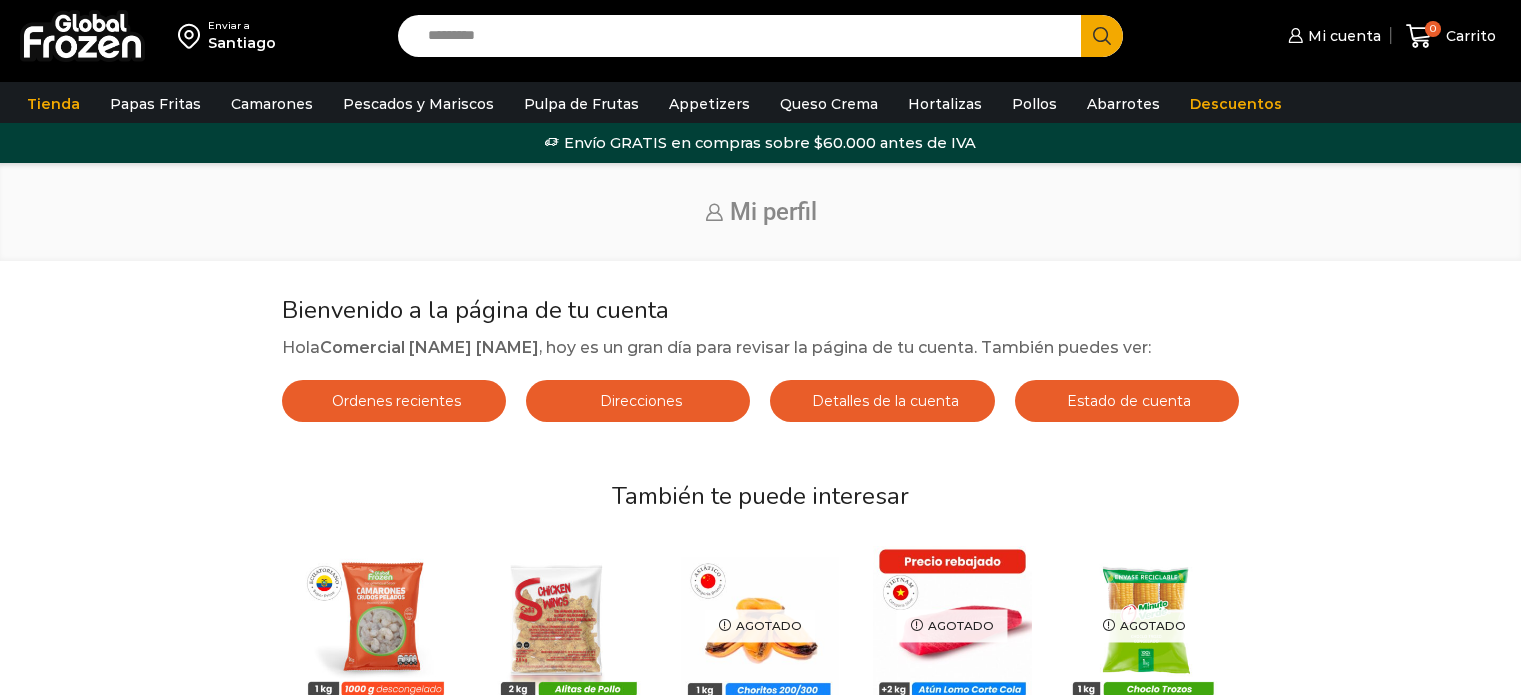 scroll, scrollTop: 0, scrollLeft: 0, axis: both 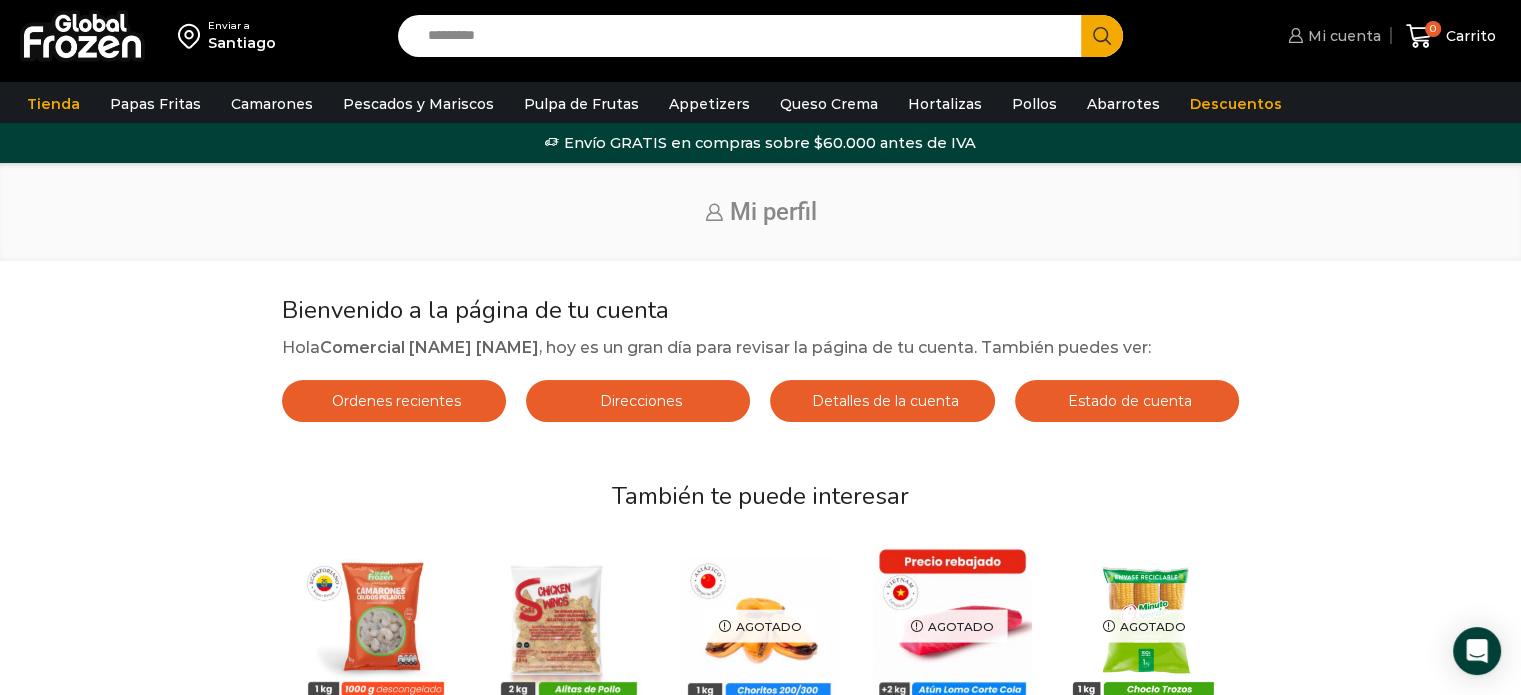 click at bounding box center [1295, 35] 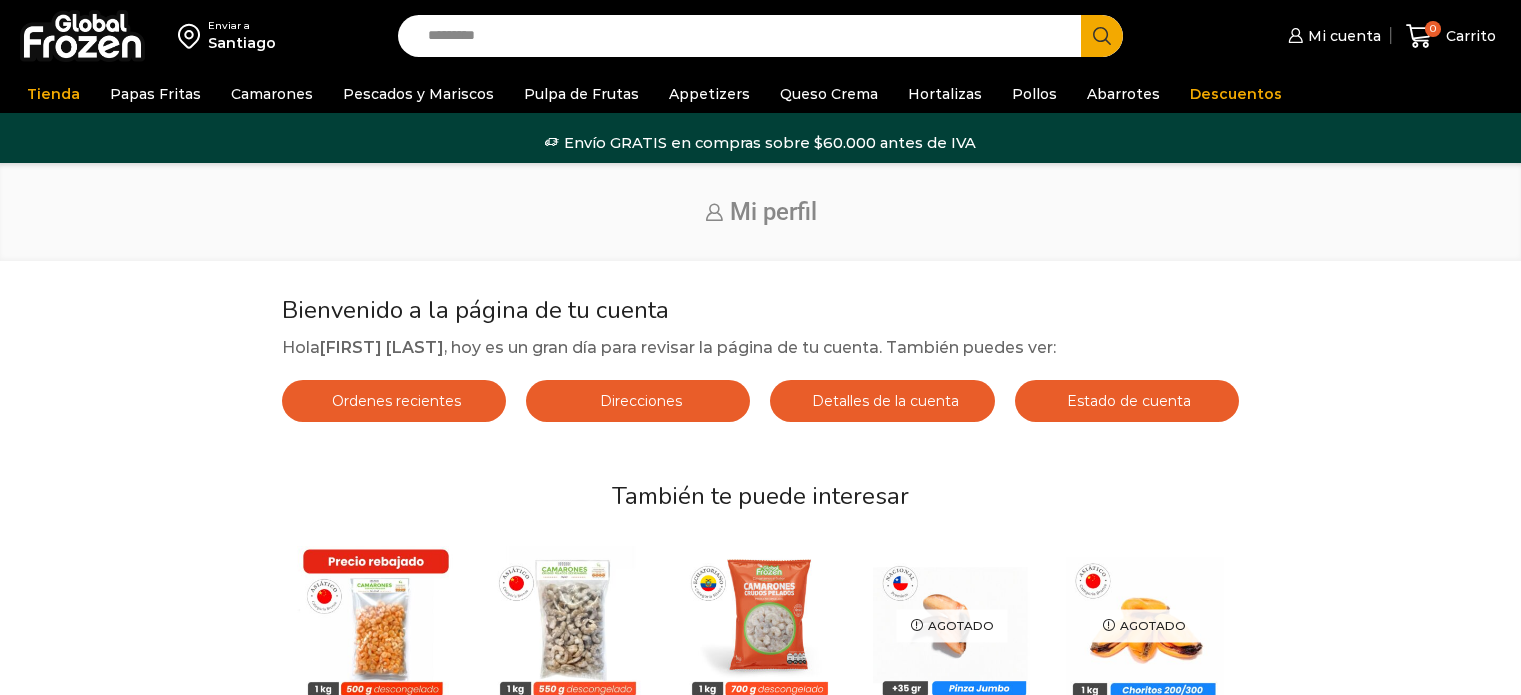 scroll, scrollTop: 0, scrollLeft: 0, axis: both 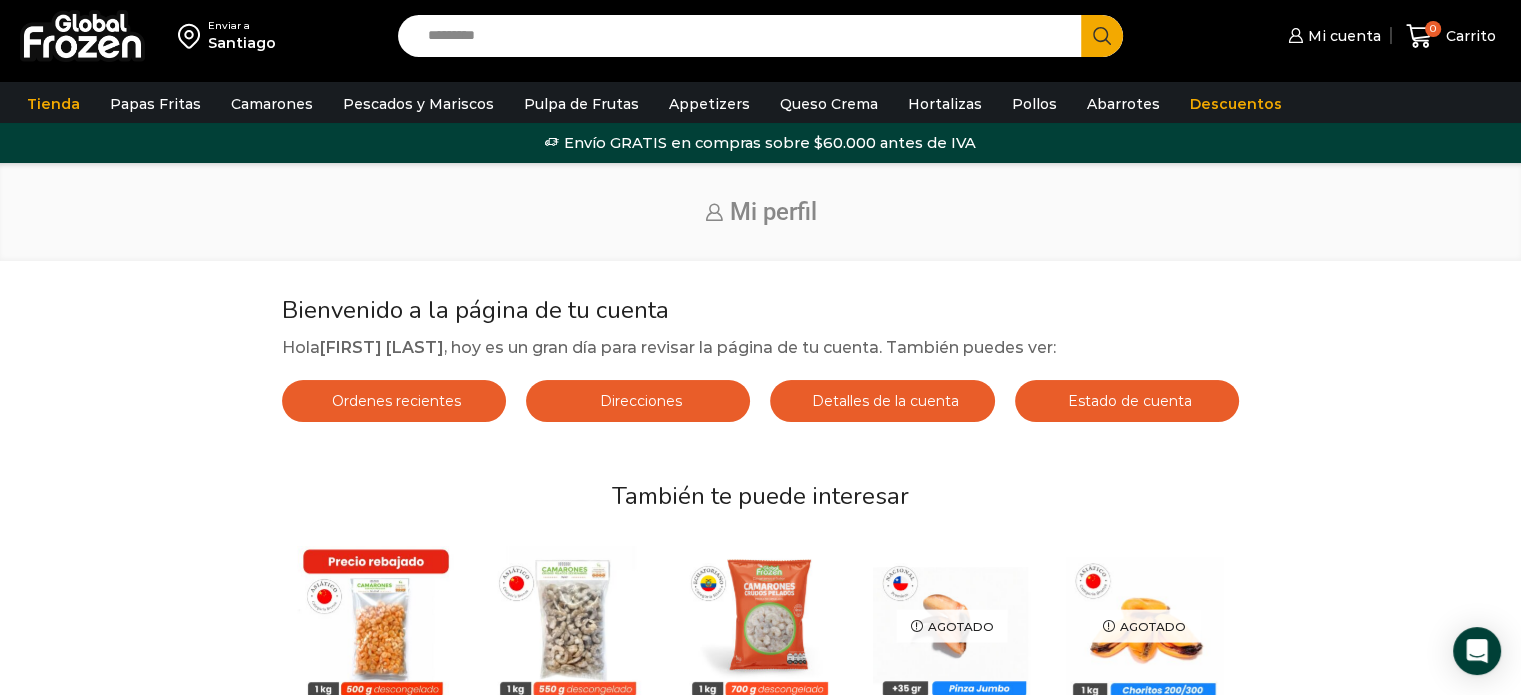 click on "Estado de cuenta" at bounding box center (1127, 401) 